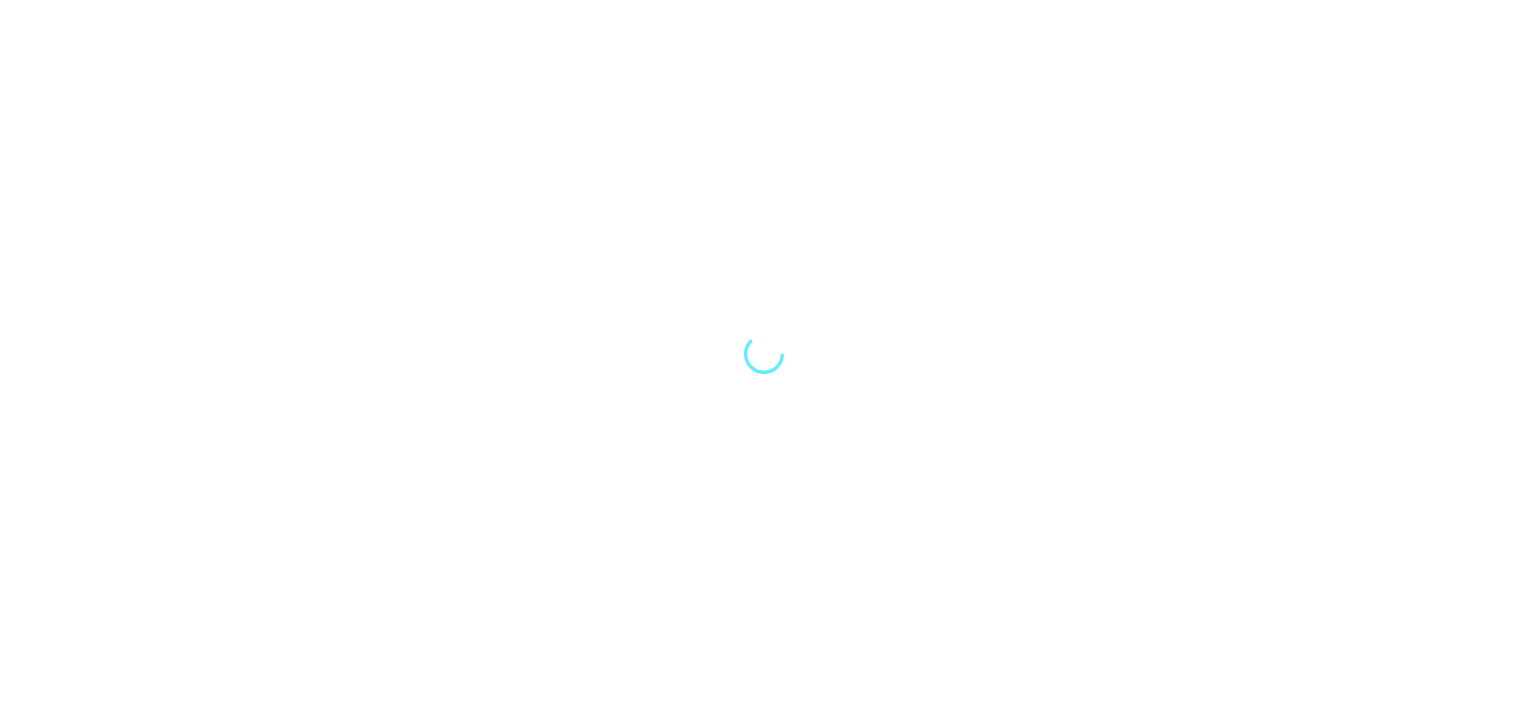 scroll, scrollTop: 0, scrollLeft: 0, axis: both 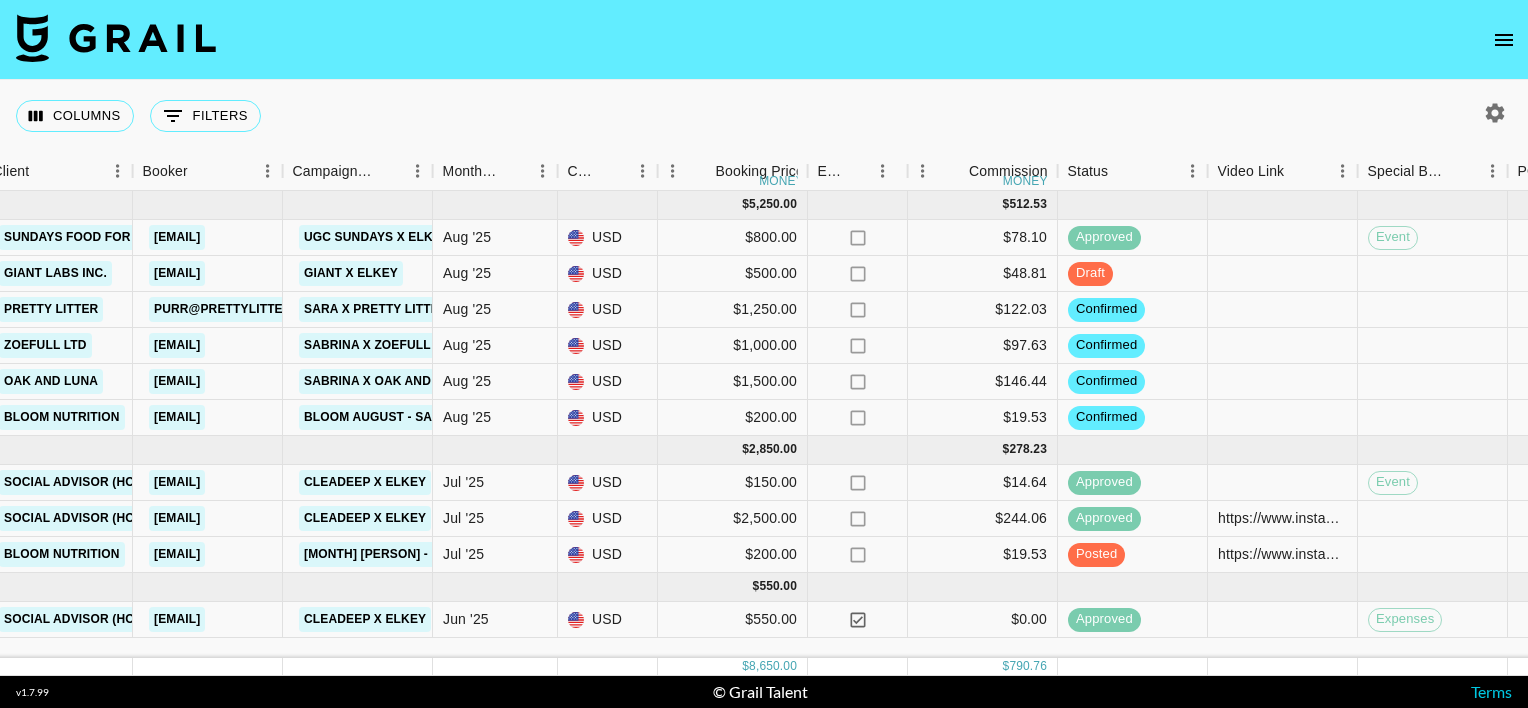 click 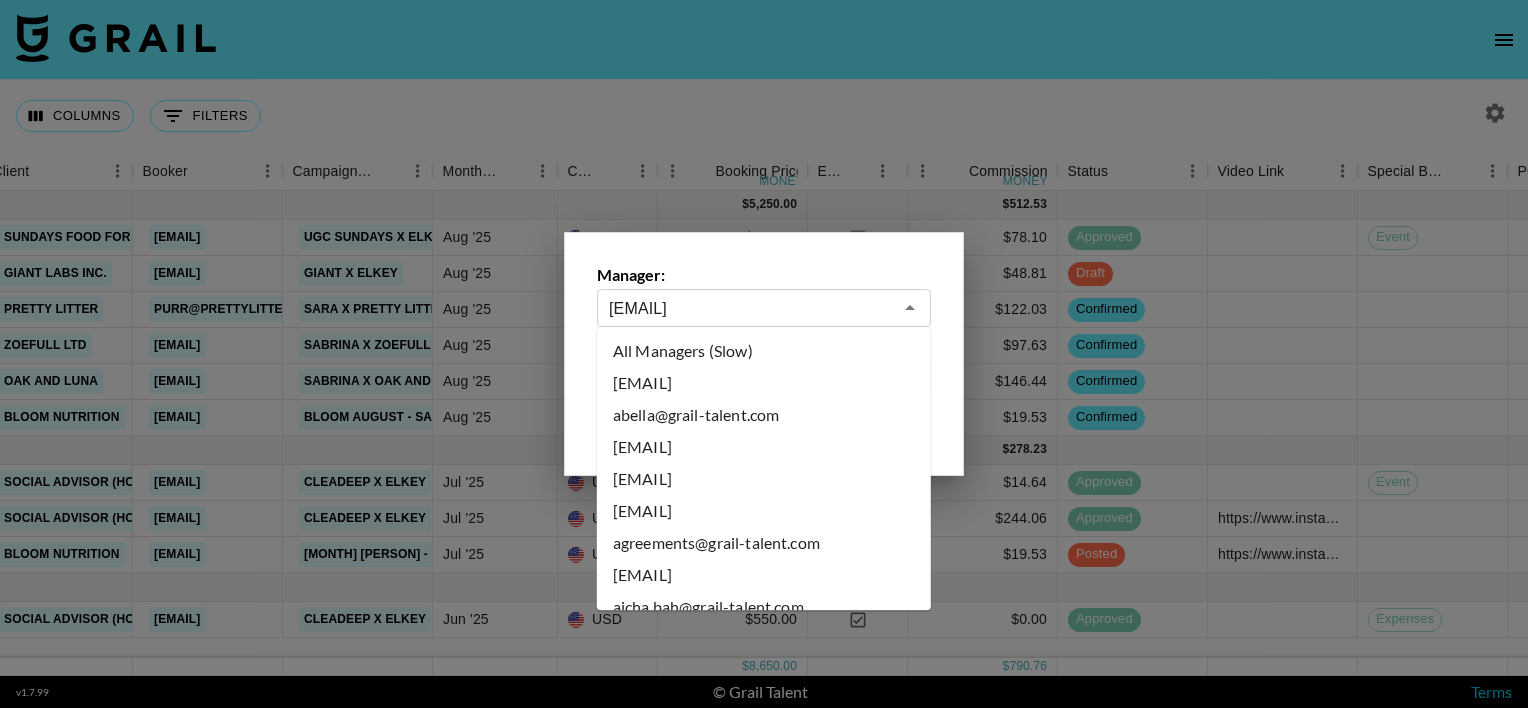 click on "[EMAIL]" at bounding box center (750, 308) 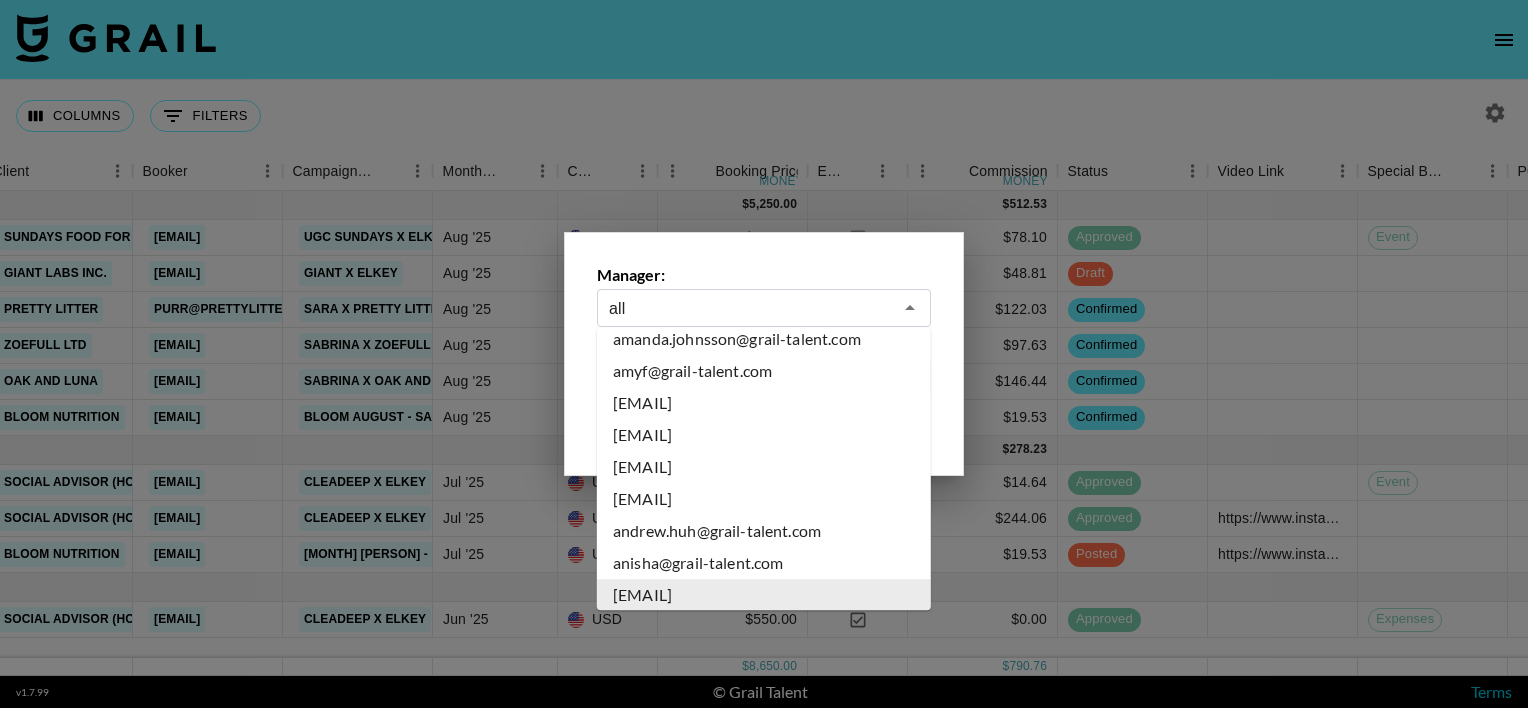 scroll, scrollTop: 0, scrollLeft: 0, axis: both 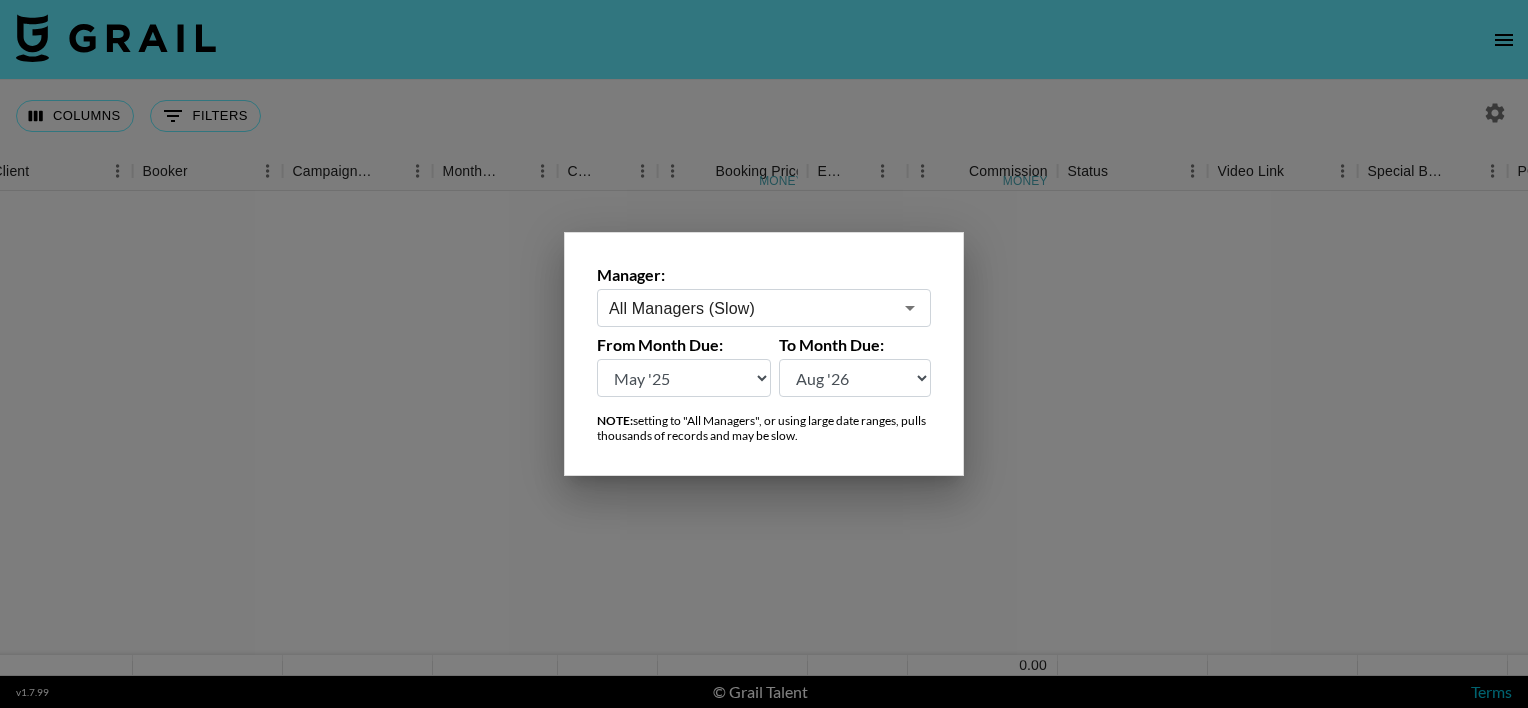 type on "All Managers (Slow)" 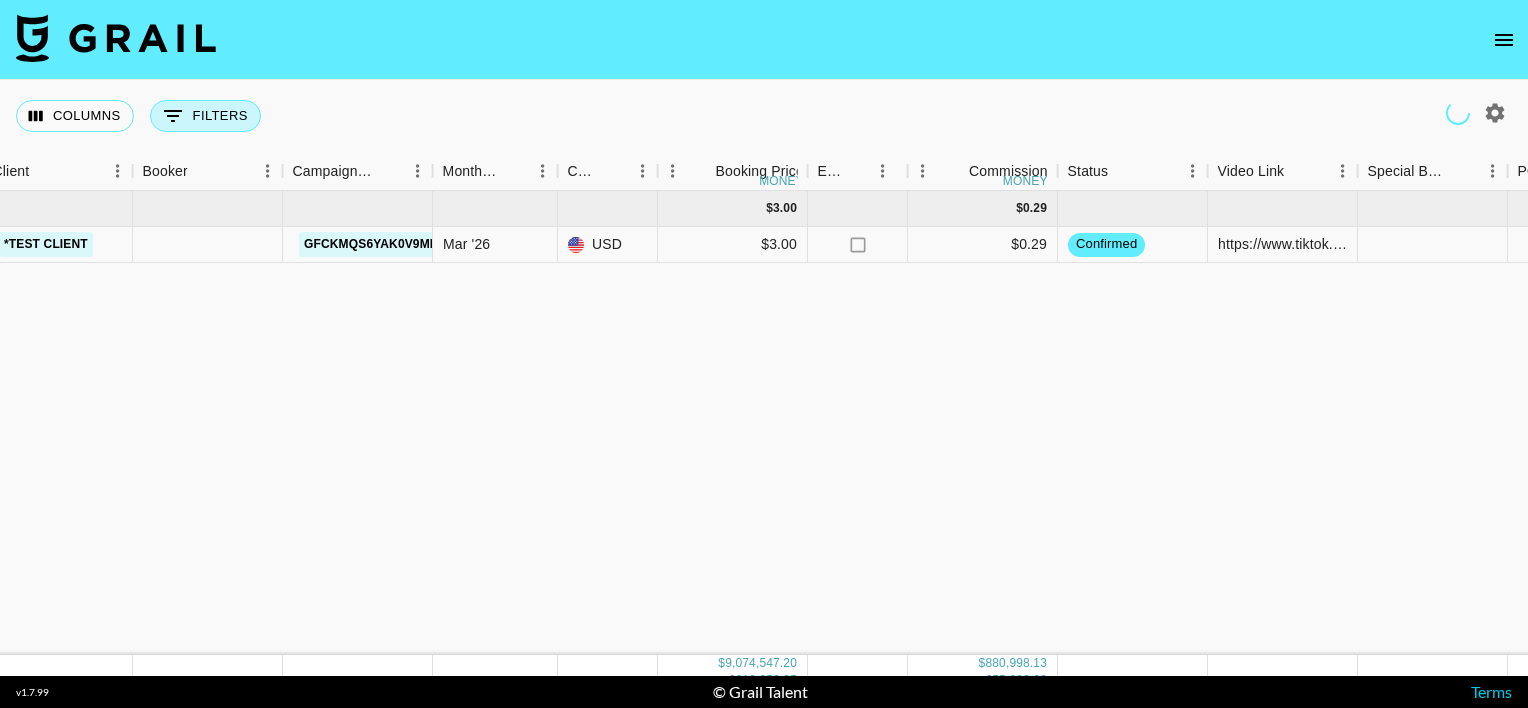 click on "0 Filters" at bounding box center (205, 116) 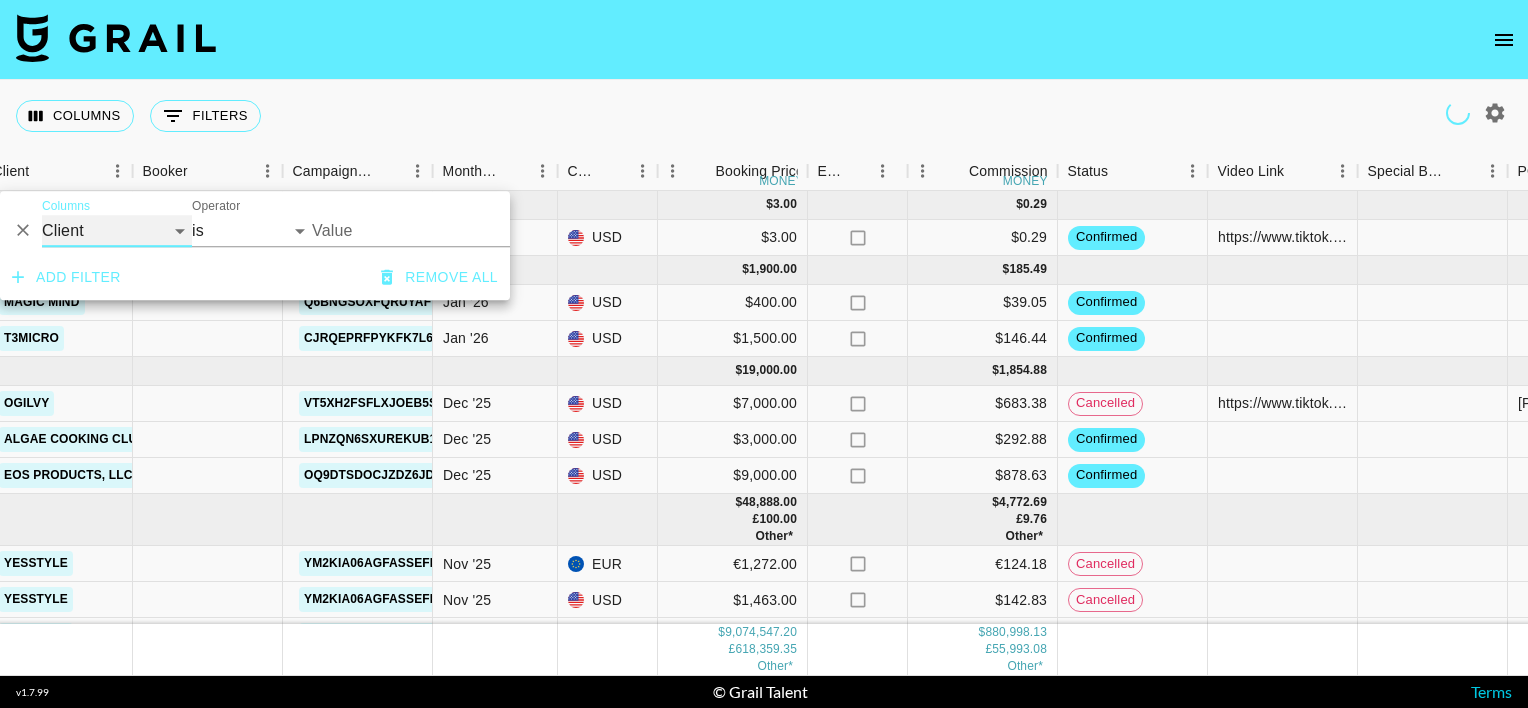 click on "Grail Platform ID Airtable ID Talent Manager Client Booker Campaign (Type) Date Created Created by Grail Team Month Due Currency Booking Price Creator Commmission Override External Commission Expenses: Remove Commission? Commission Status Video Link Boost Code Special Booking Type PO Number Invoice Notes Uniport Contact Email Contract File Payment Sent Payment Sent Date Invoice Link" at bounding box center (117, 231) 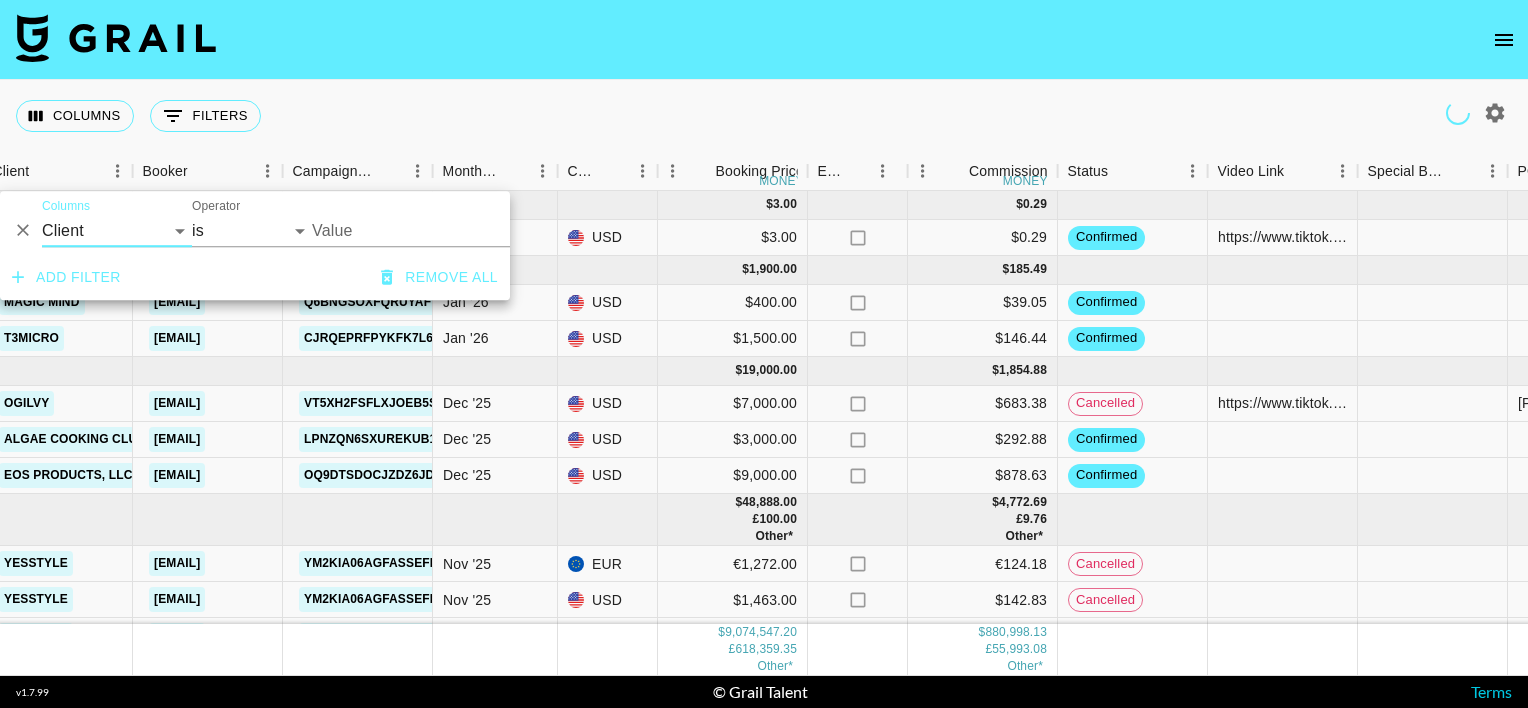 click on "Value" at bounding box center (447, 230) 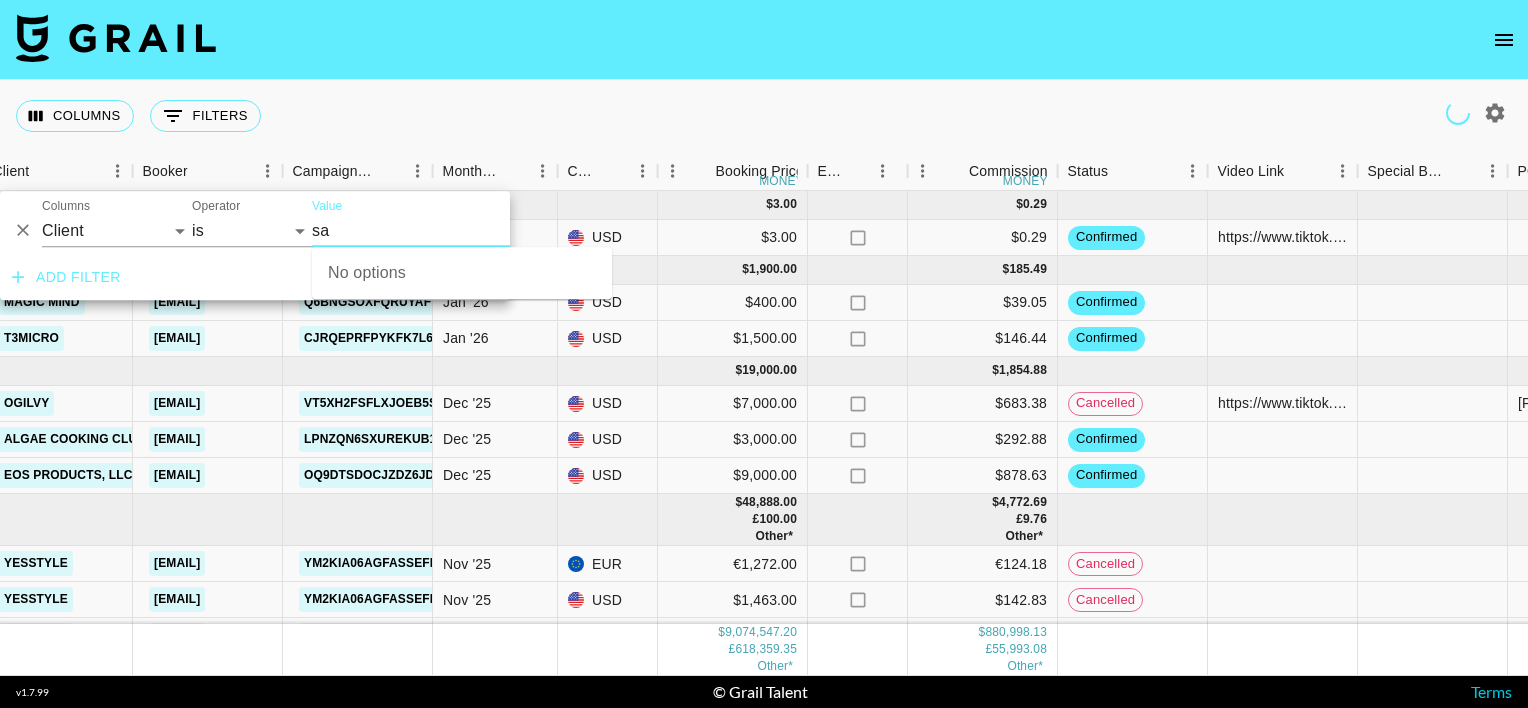 type on "sal" 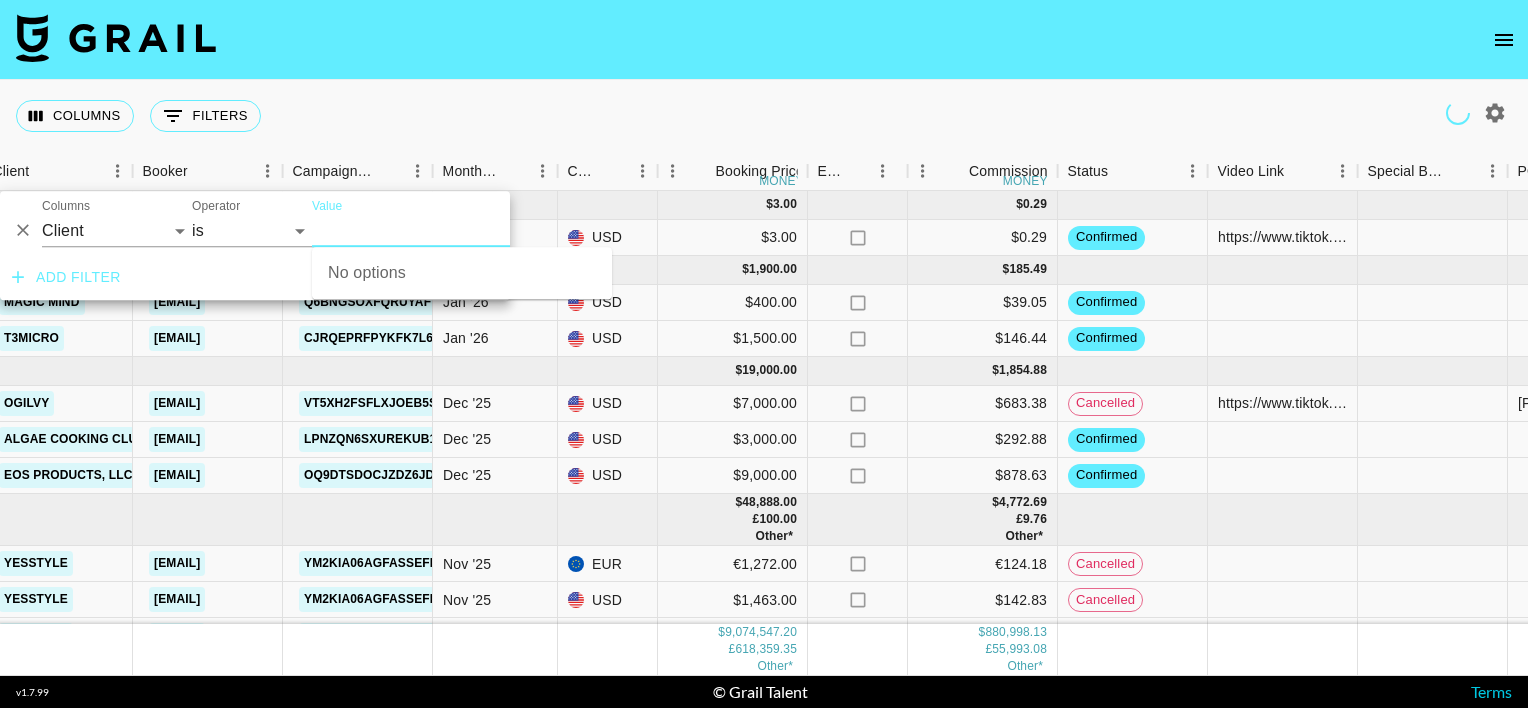 click on "Value" at bounding box center (447, 230) 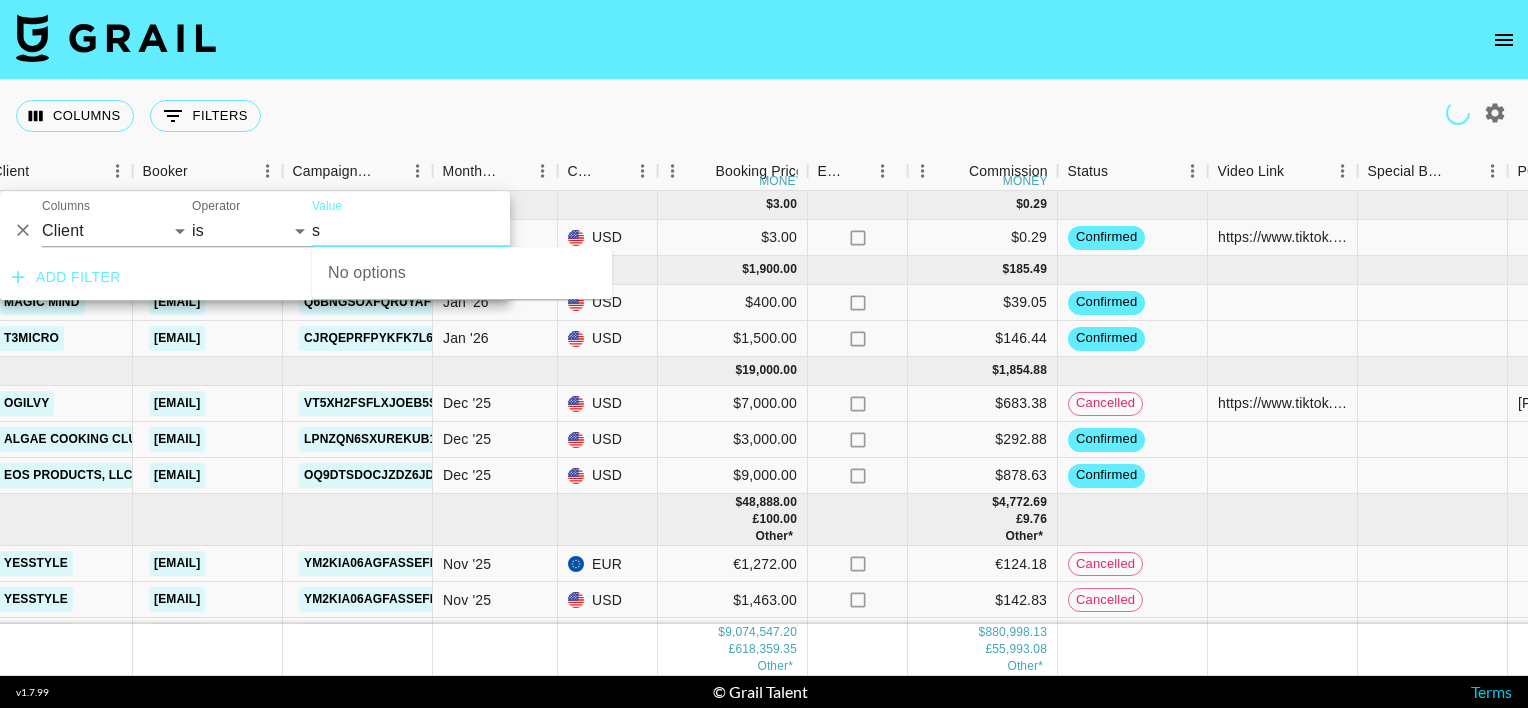 type on "sa" 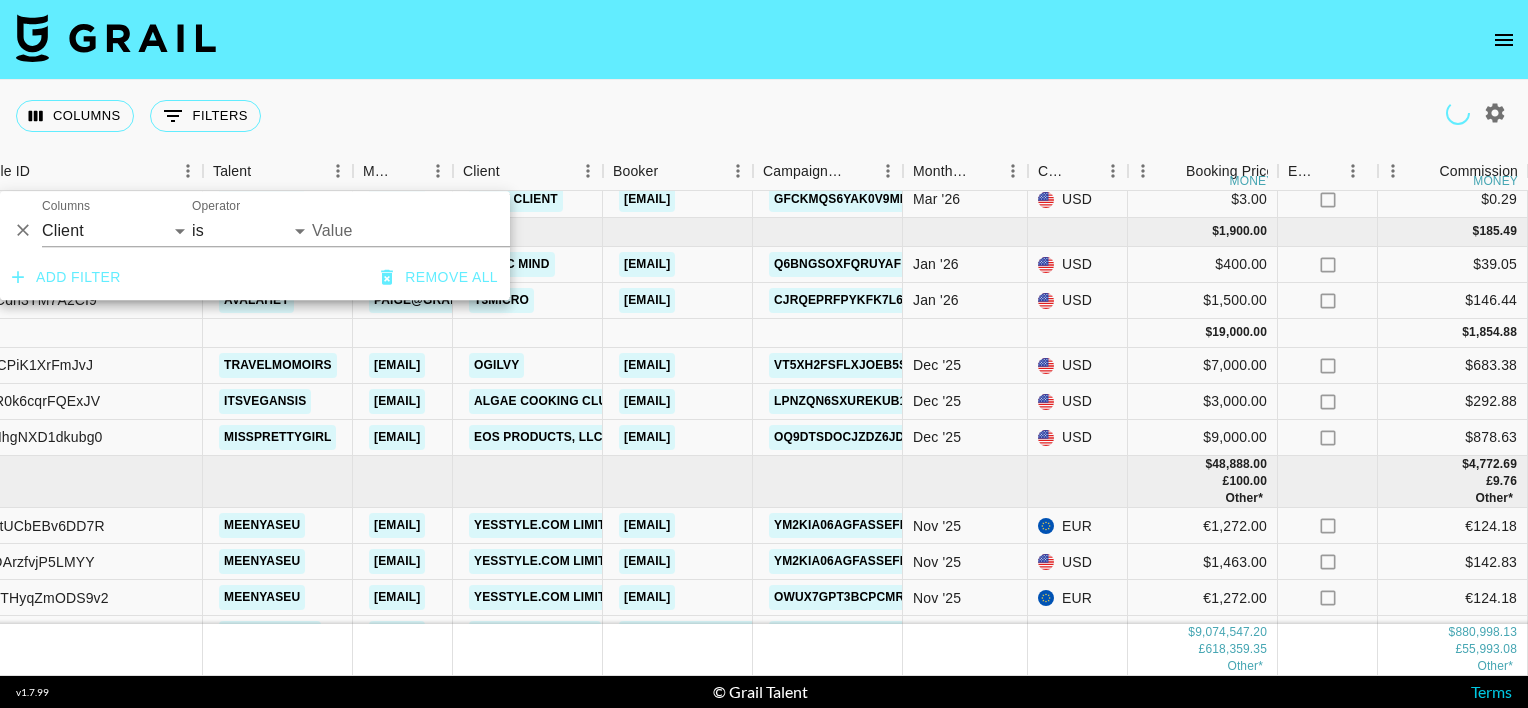 scroll, scrollTop: 0, scrollLeft: 212, axis: horizontal 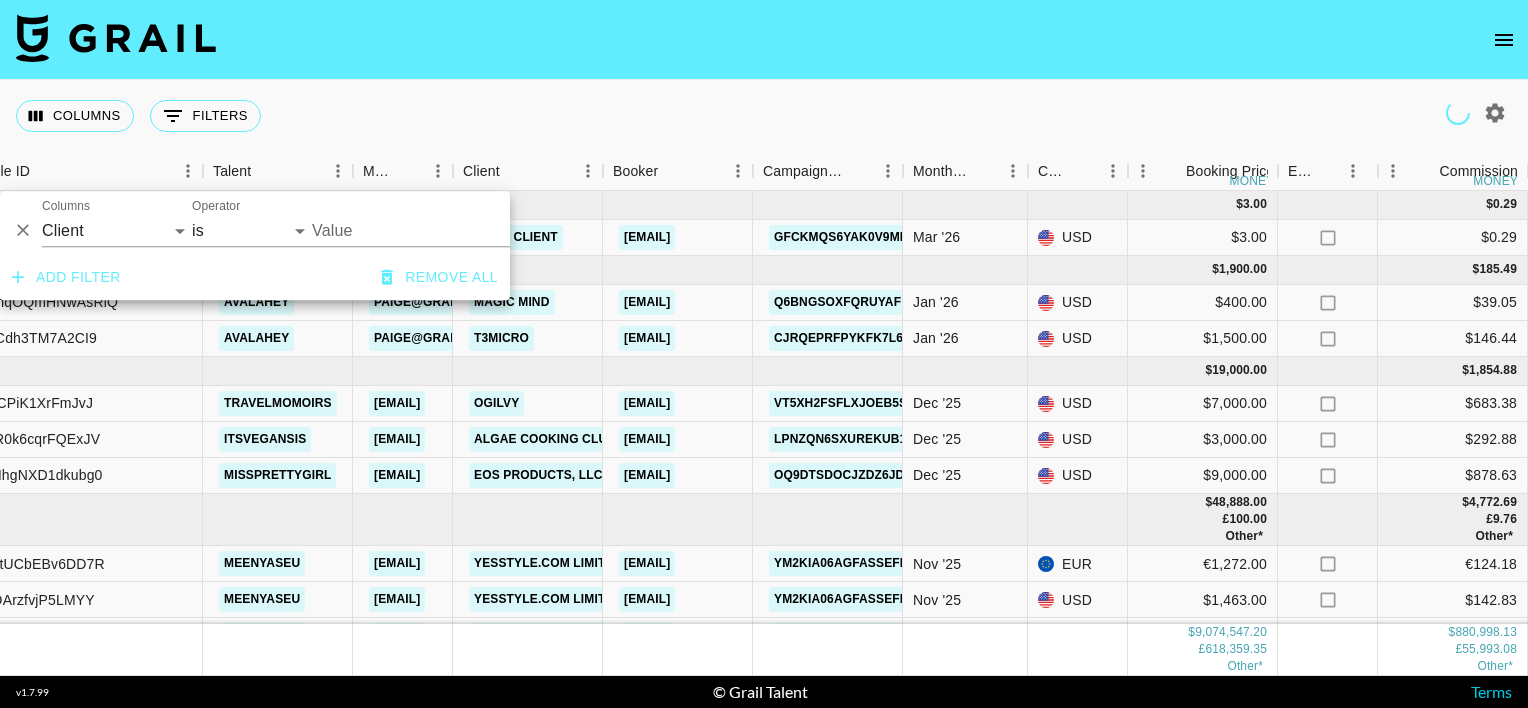 click on "Value" at bounding box center [447, 230] 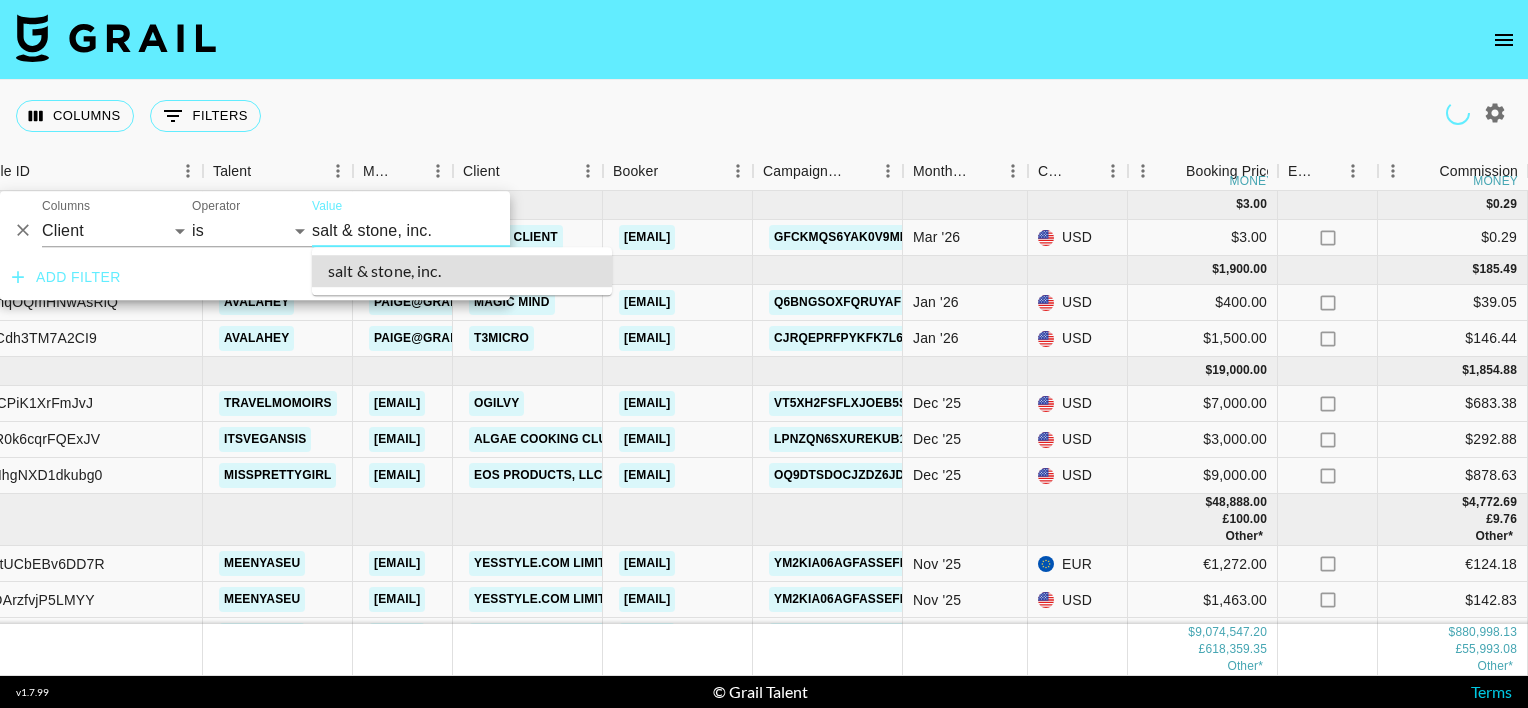 type on "Salt & Stone, Inc." 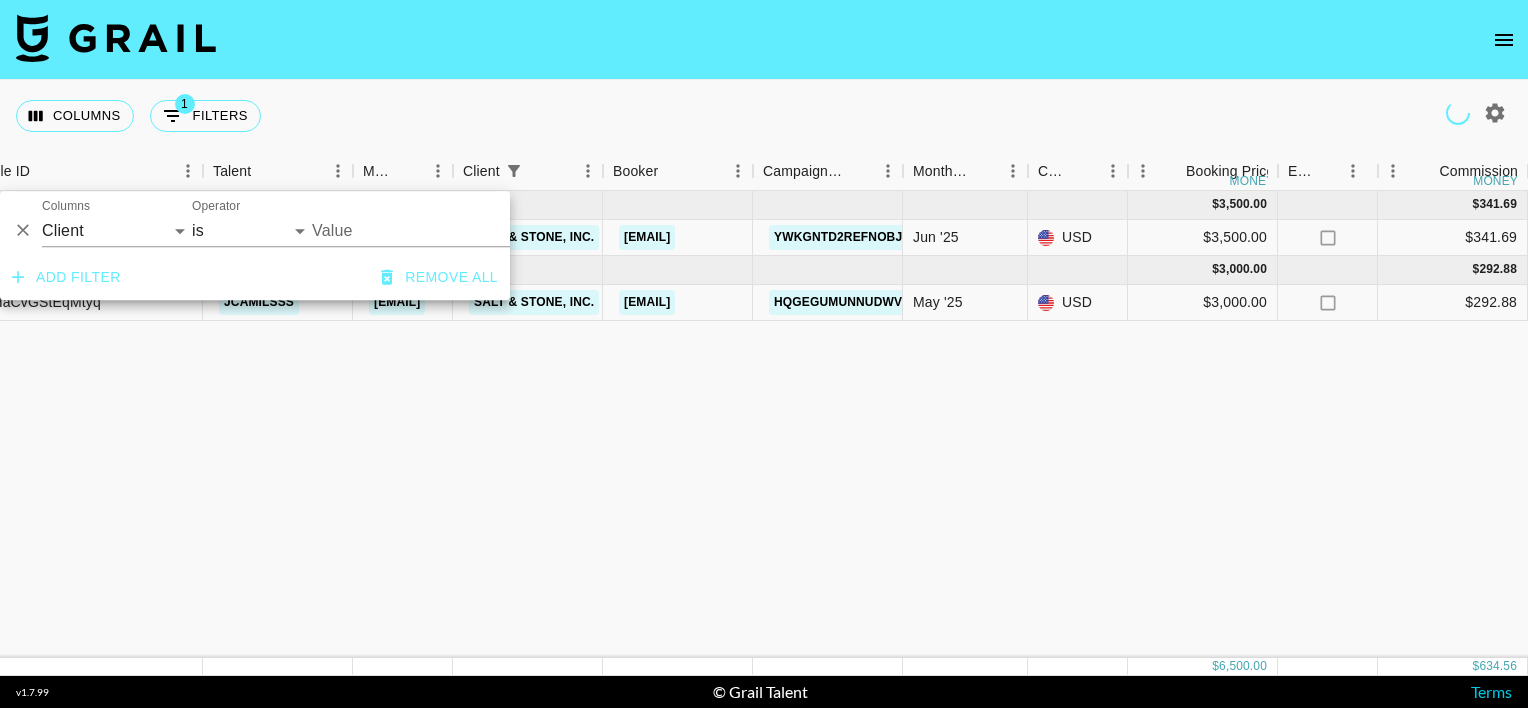 type on "Salt & Stone, Inc." 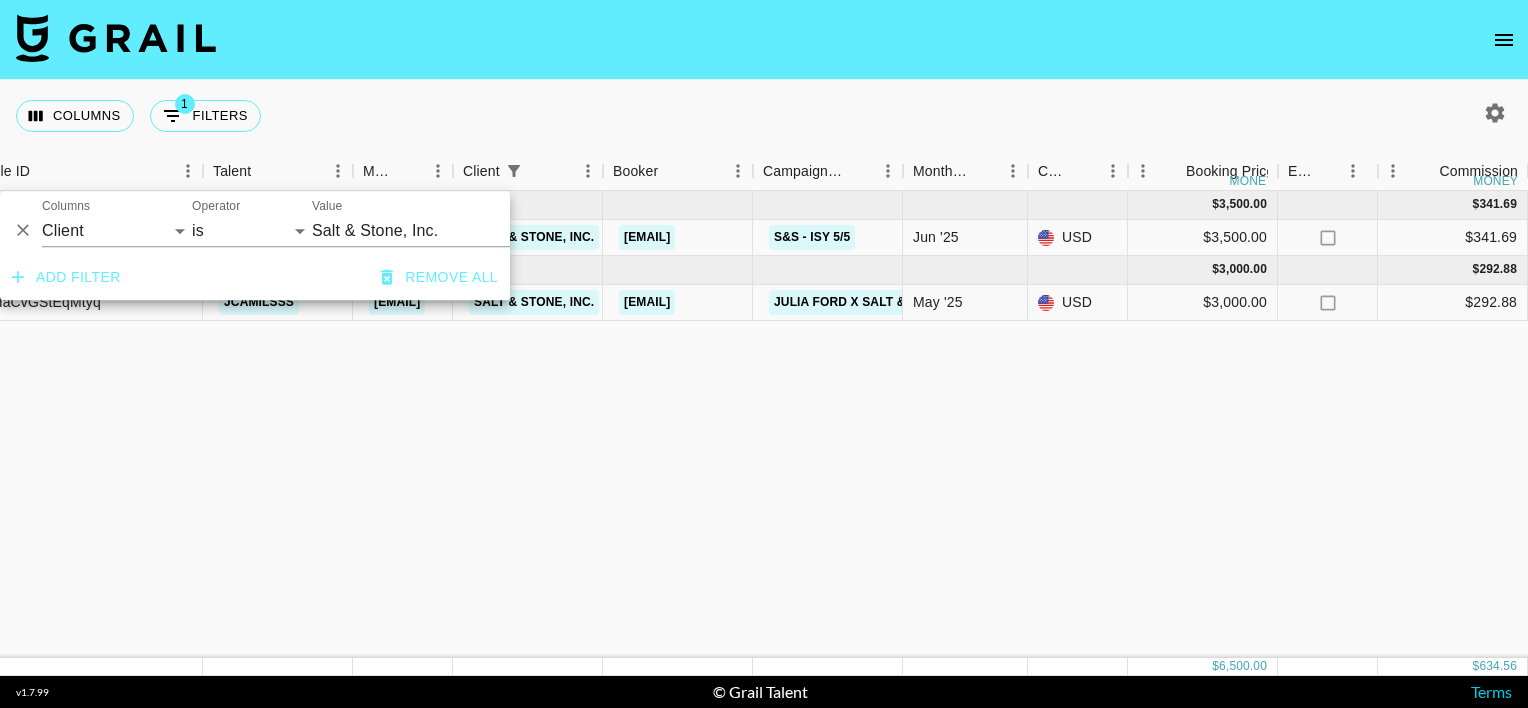 click on "Columns 1 Filters + Booking" at bounding box center [764, 116] 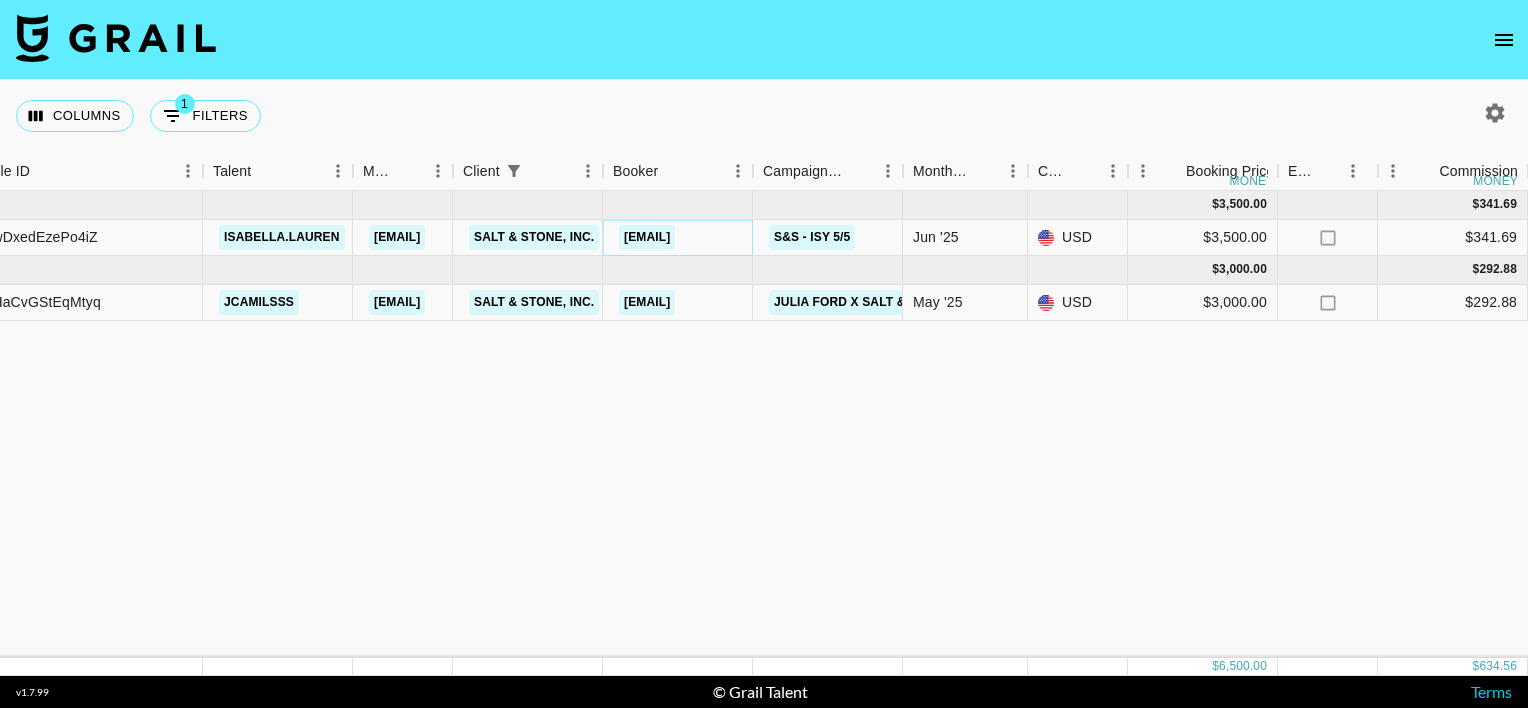 click on "[EMAIL]" at bounding box center (647, 237) 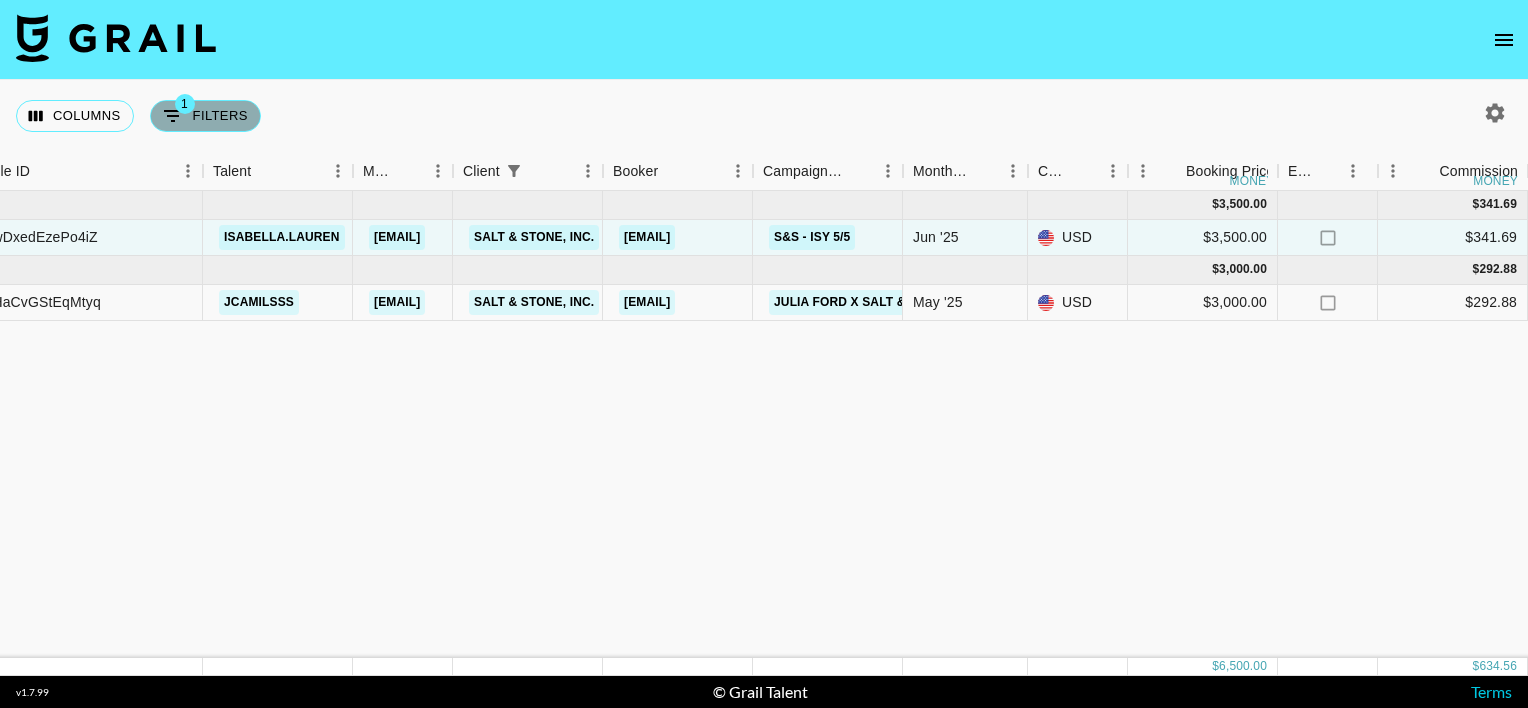click on "1 Filters" at bounding box center (205, 116) 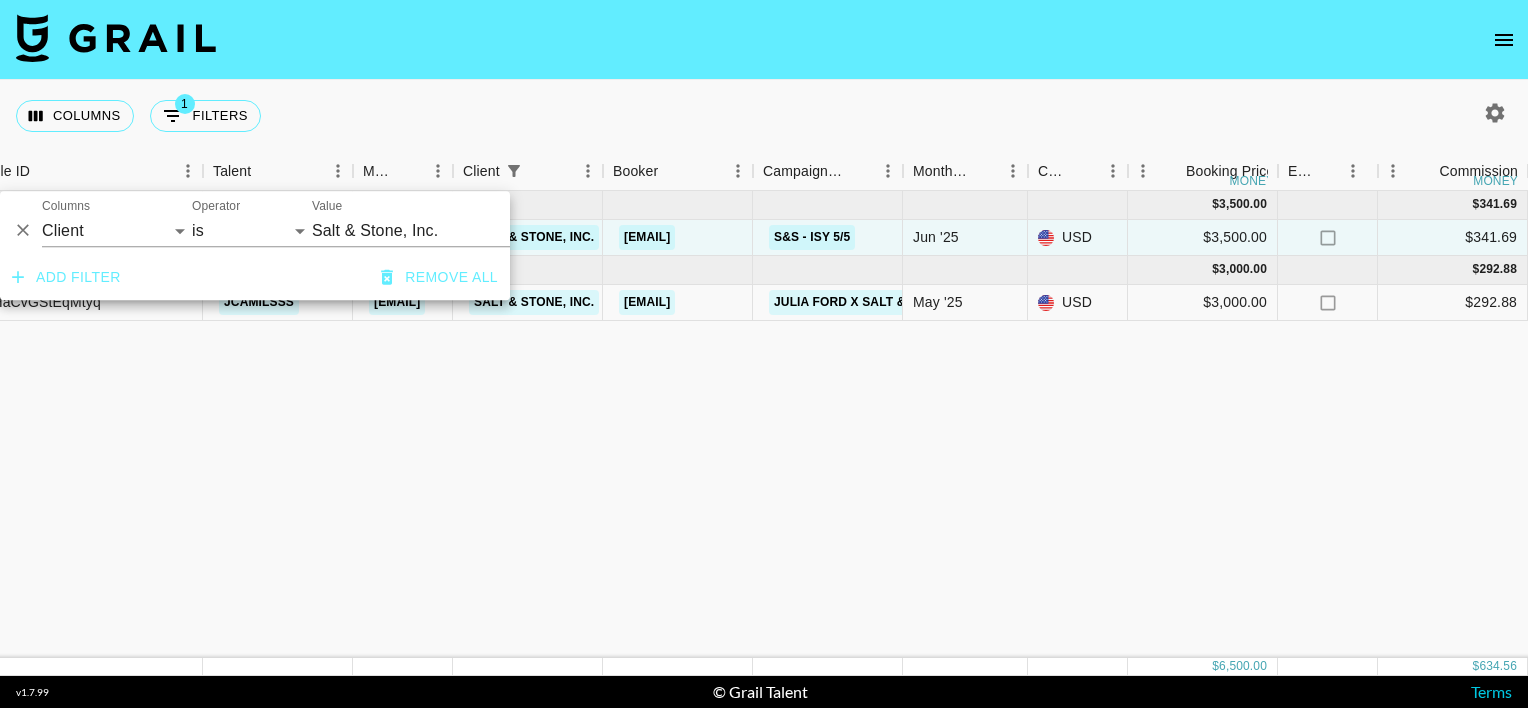 click on "Salt & Stone, Inc." at bounding box center (434, 230) 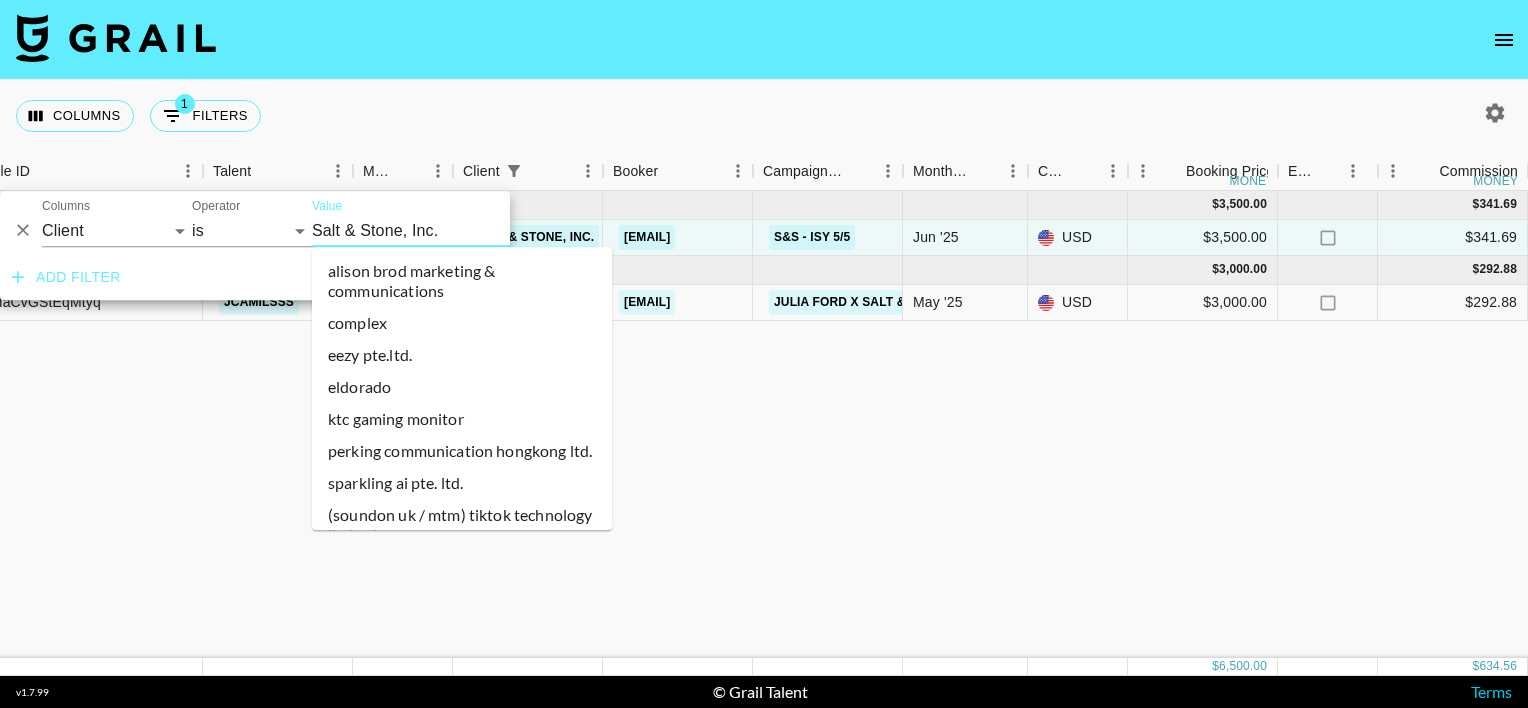 click on "Salt & Stone, Inc." at bounding box center [434, 230] 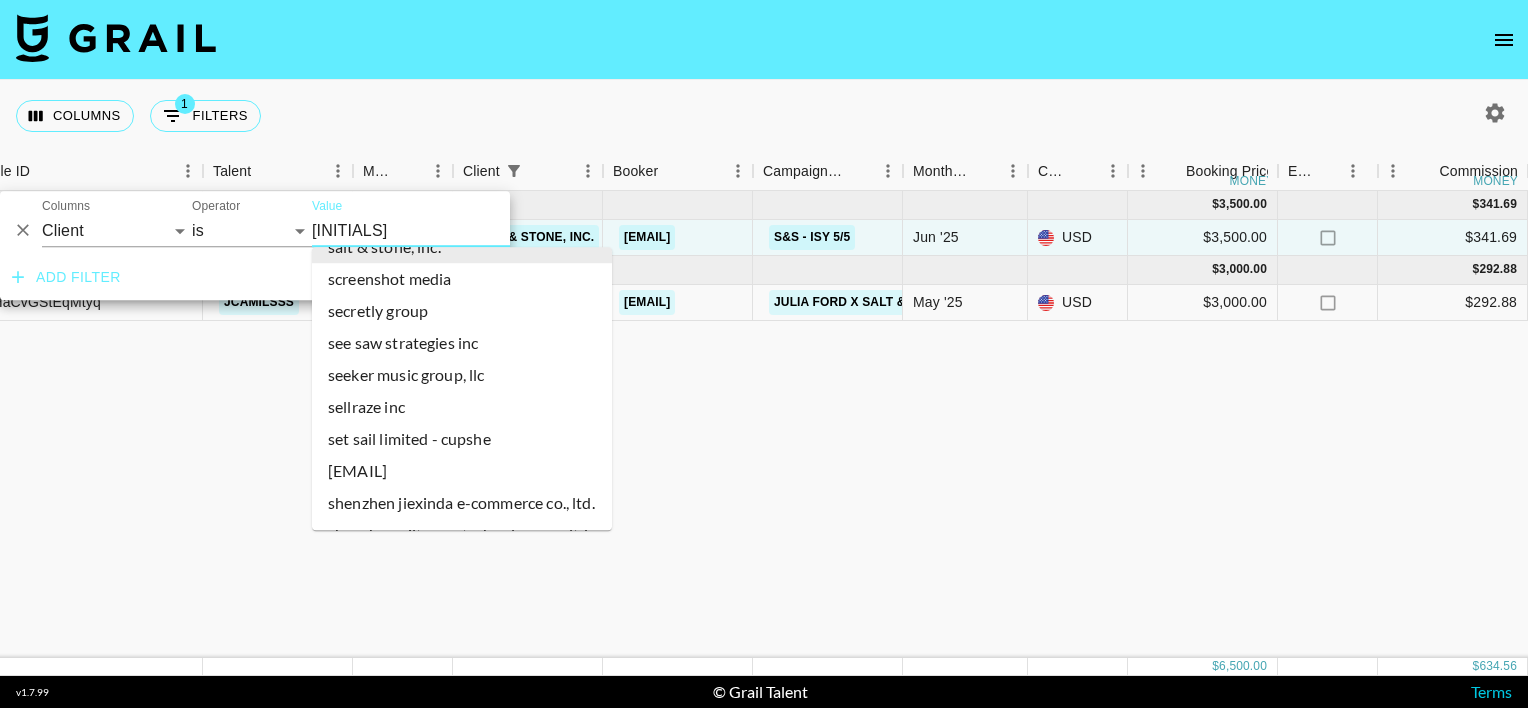 scroll, scrollTop: 0, scrollLeft: 0, axis: both 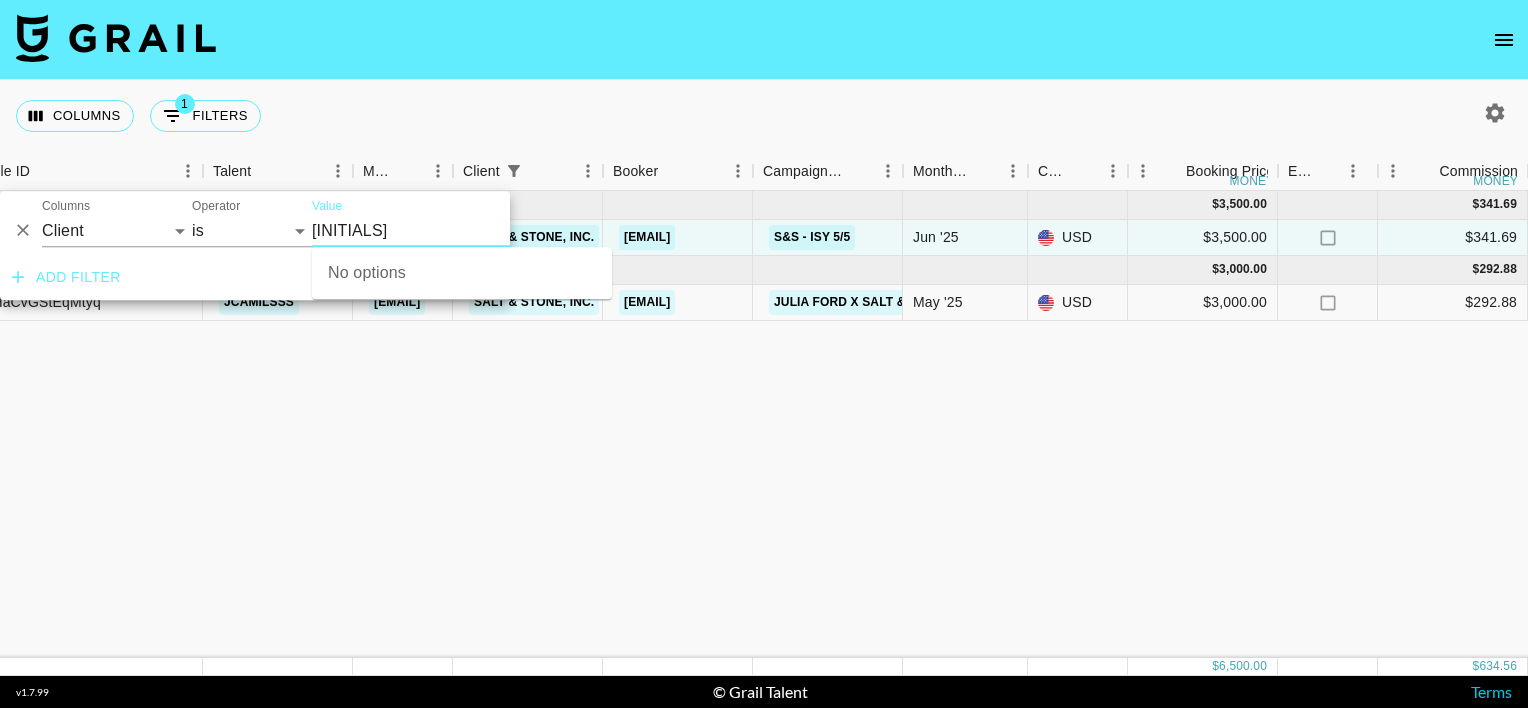 type on "c" 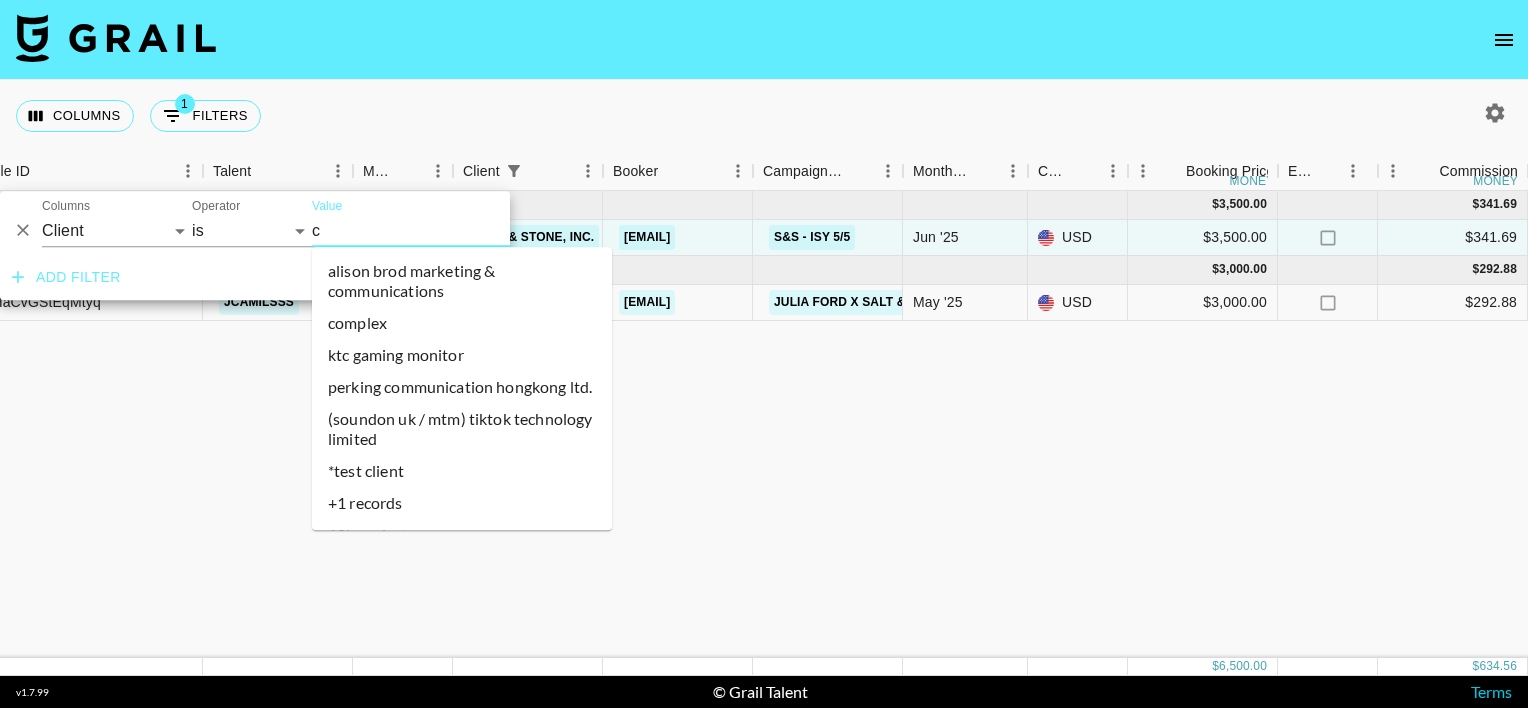 scroll, scrollTop: 14388, scrollLeft: 0, axis: vertical 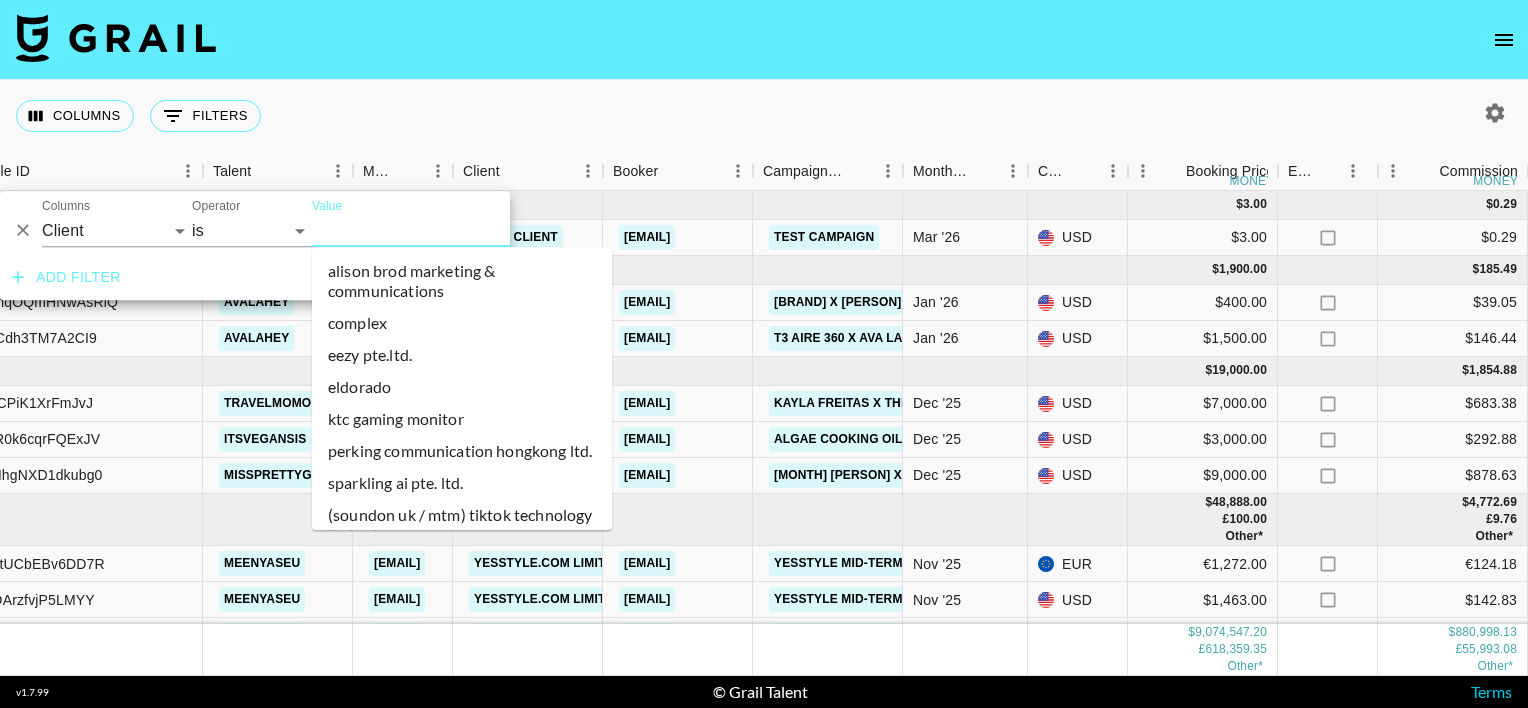 click on "Value" at bounding box center [447, 230] 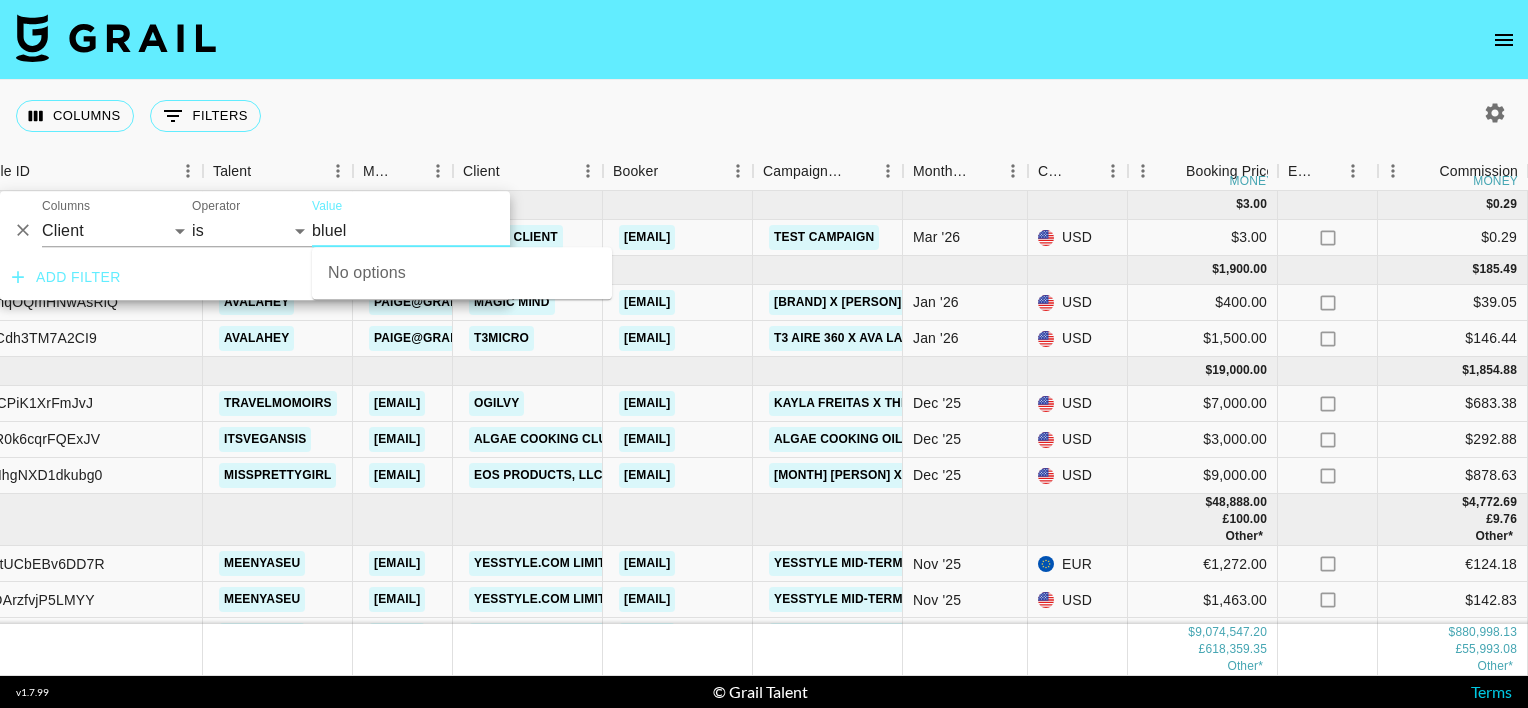 type on "bluel" 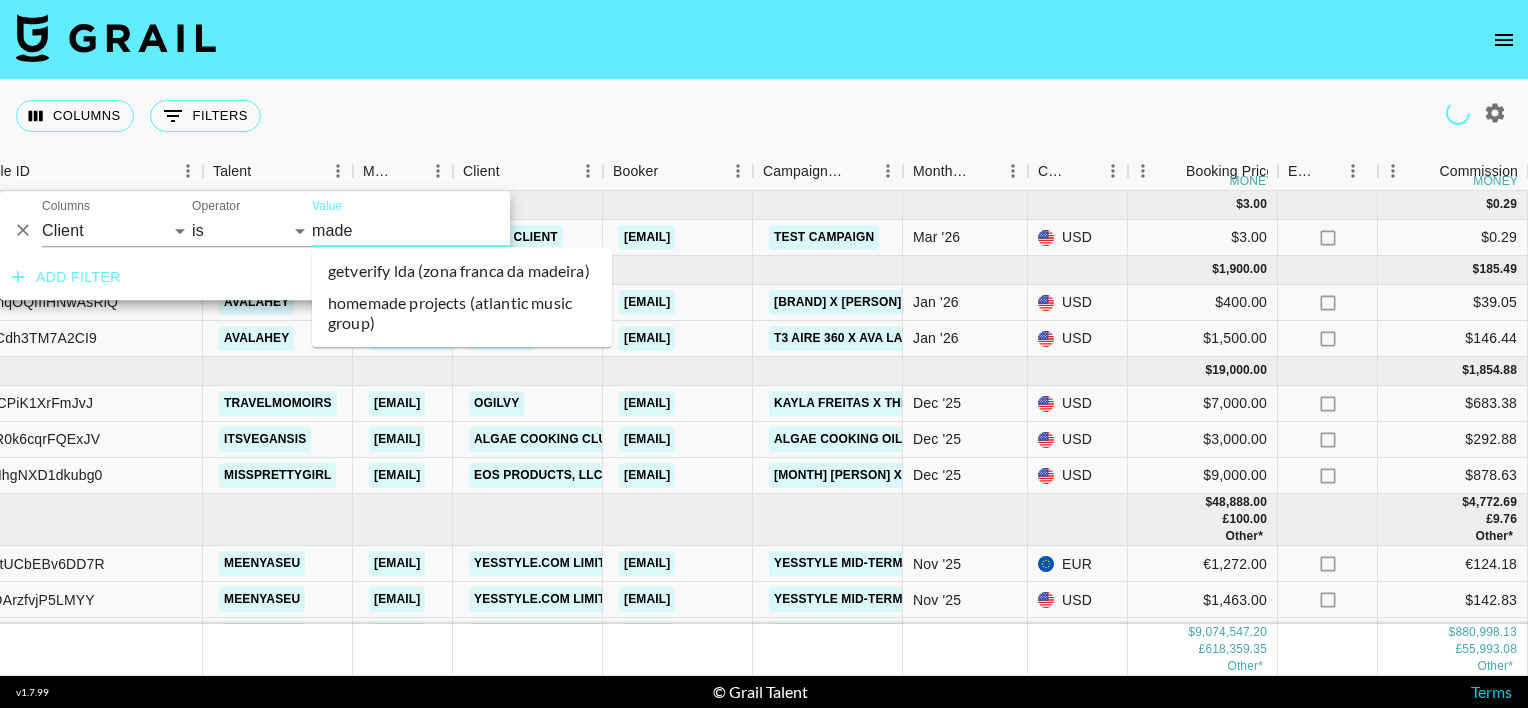 type on "mad" 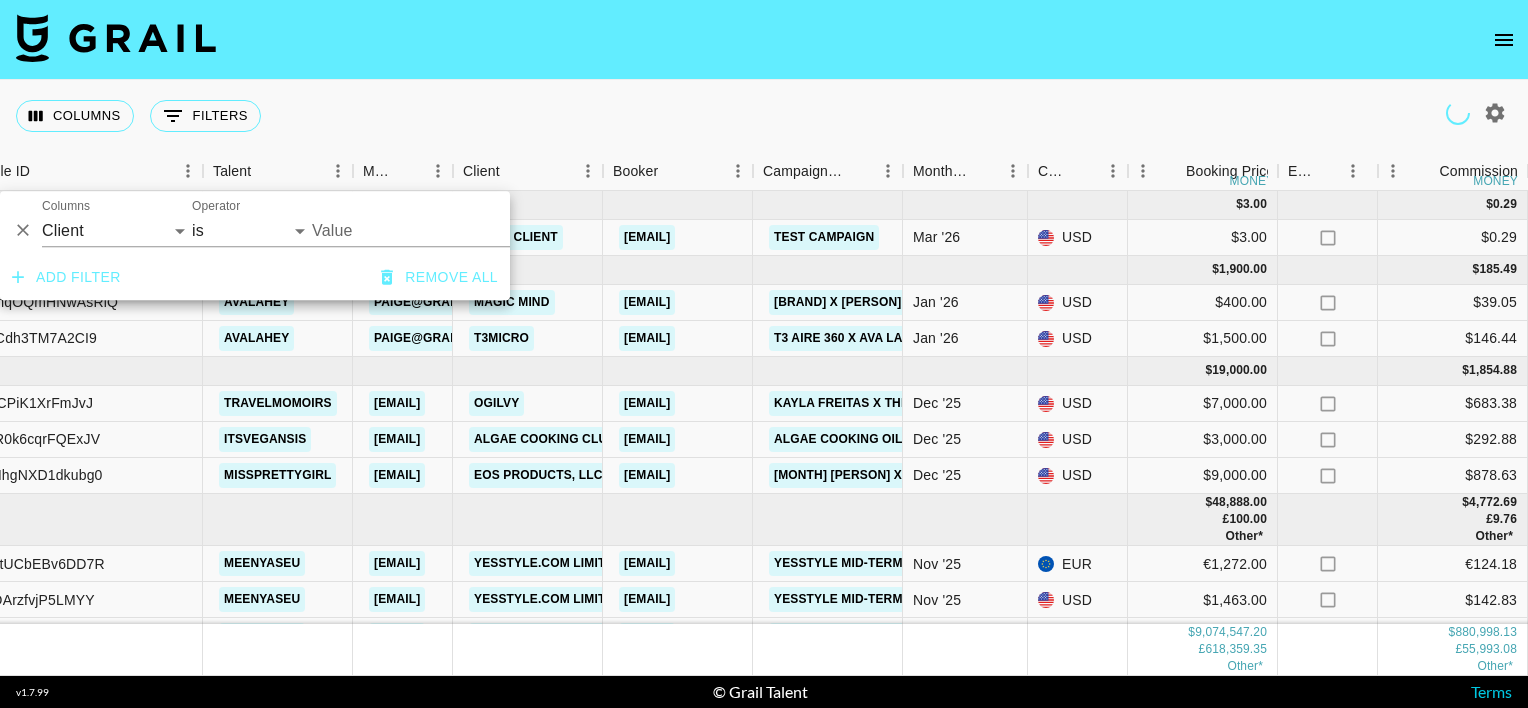 click on "Value" at bounding box center [447, 230] 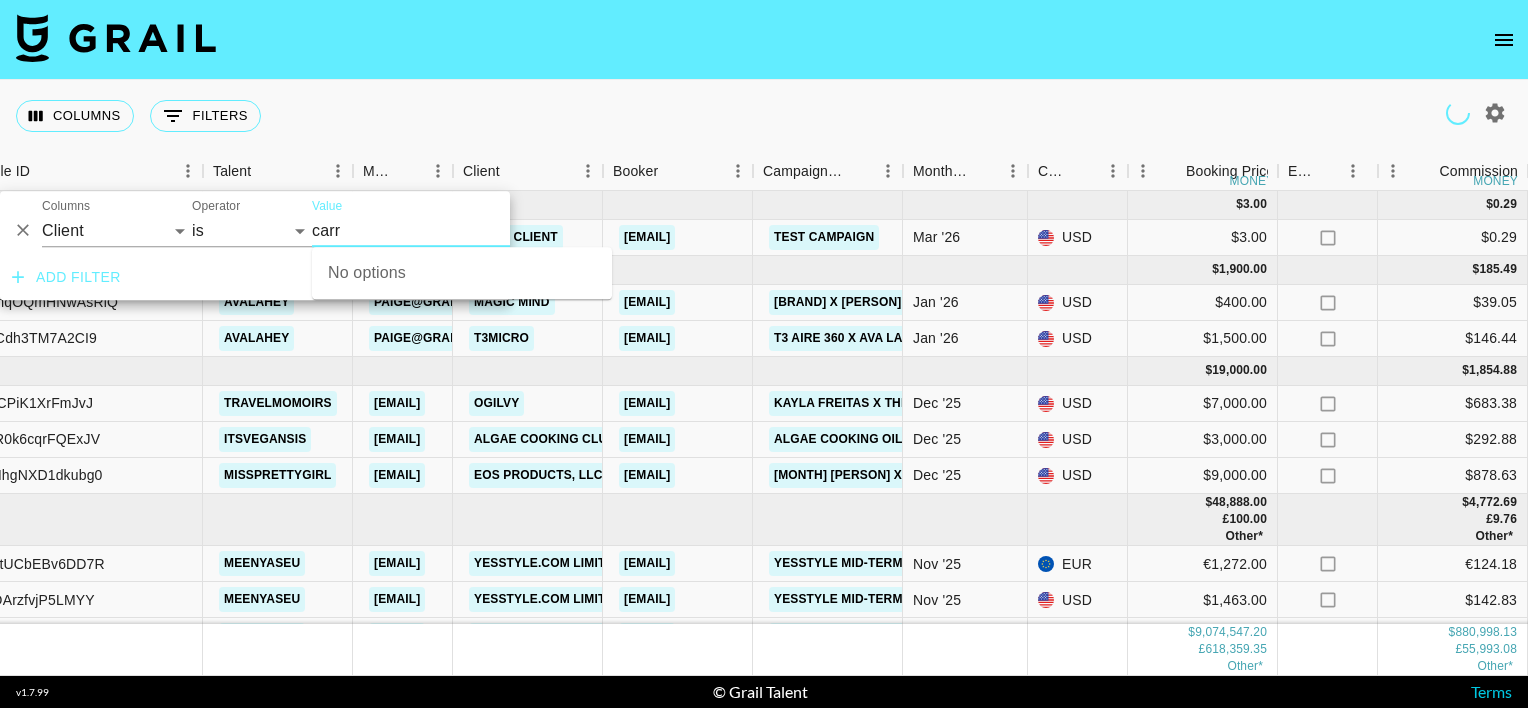 type on "carra" 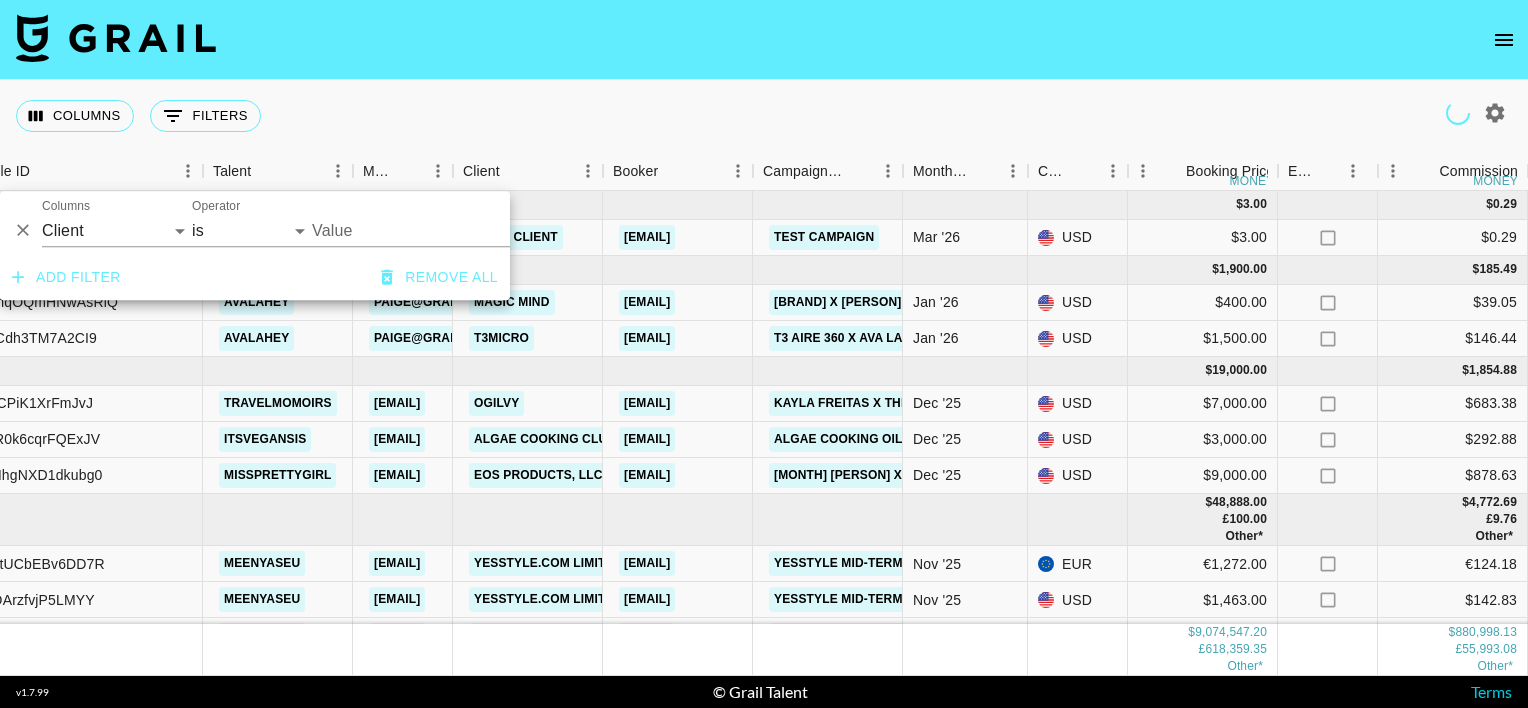 click at bounding box center (764, 40) 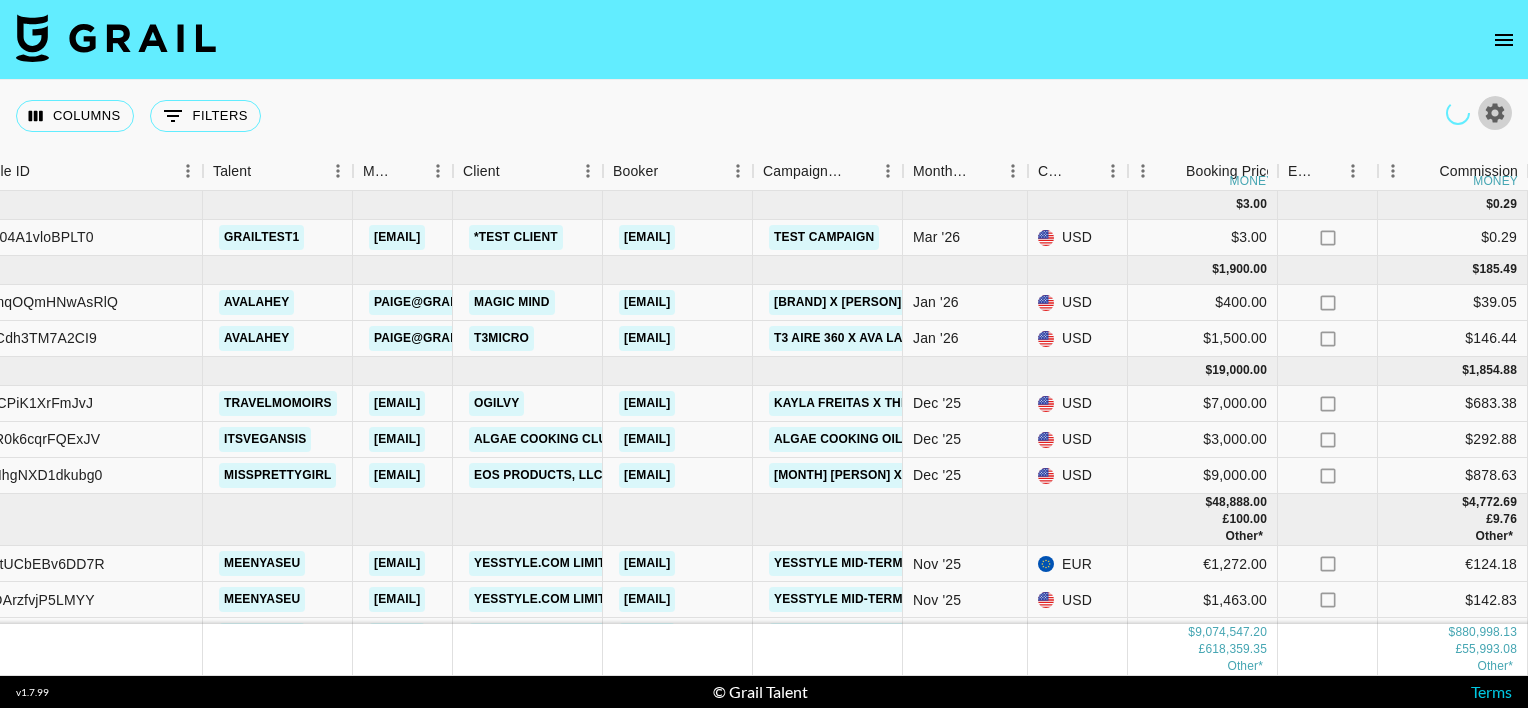 click 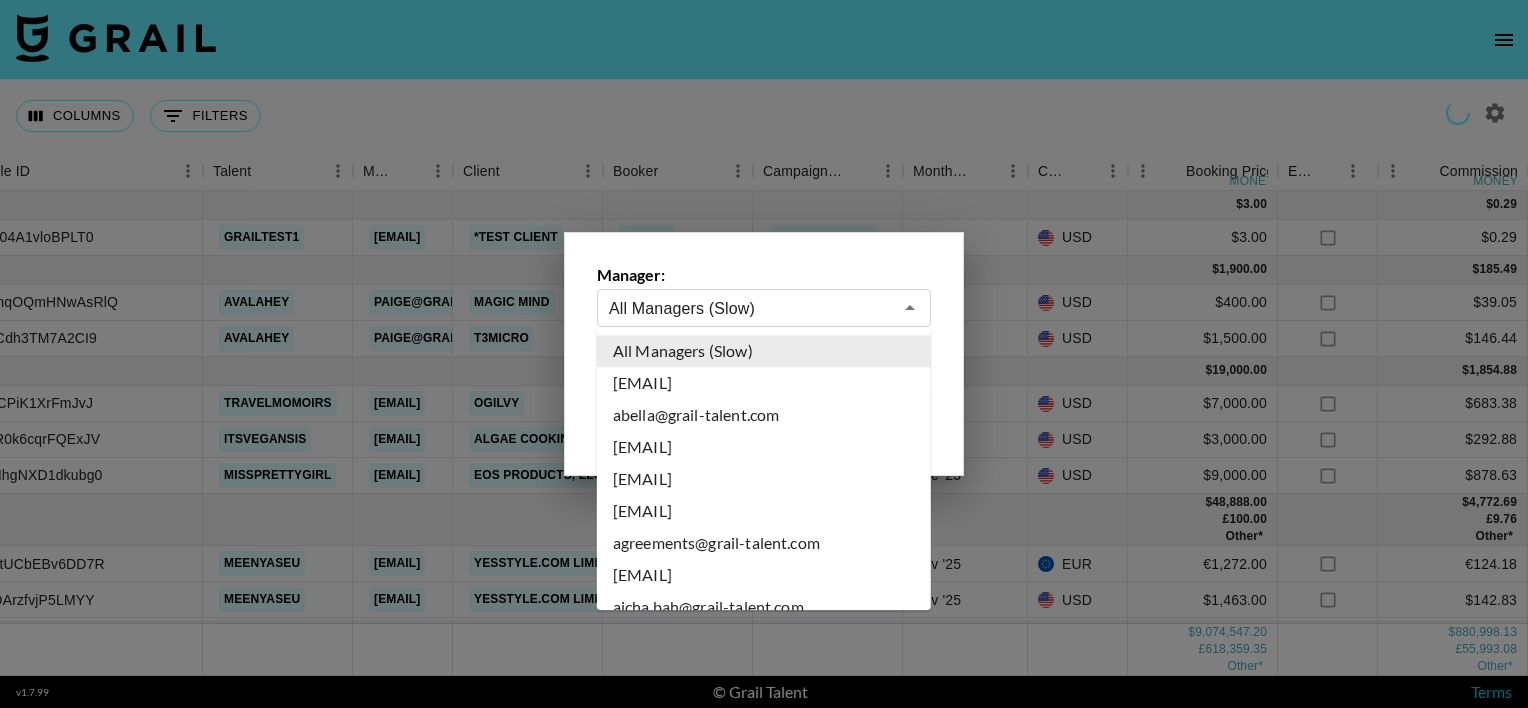 click on "All Managers (Slow)" at bounding box center [750, 308] 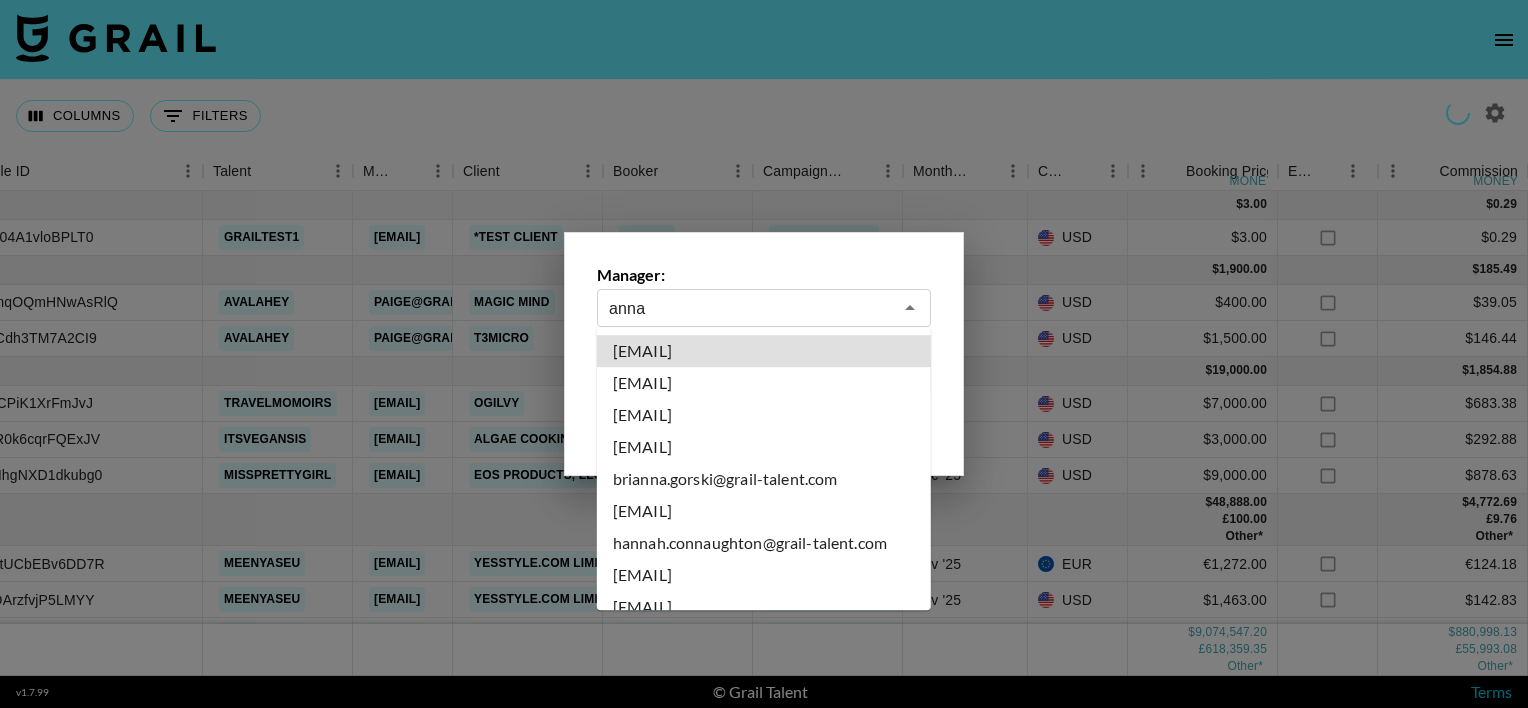 type on "[EMAIL]" 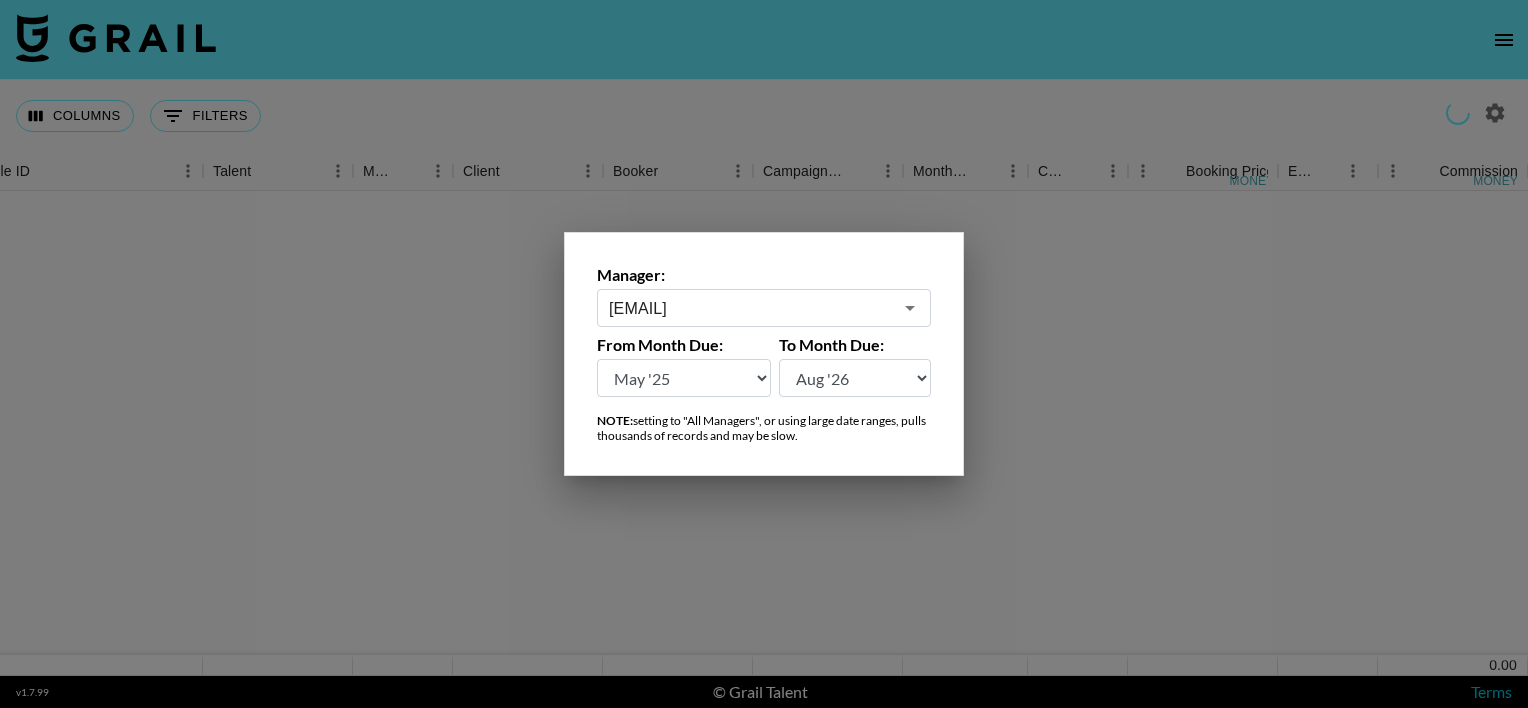 click at bounding box center (764, 354) 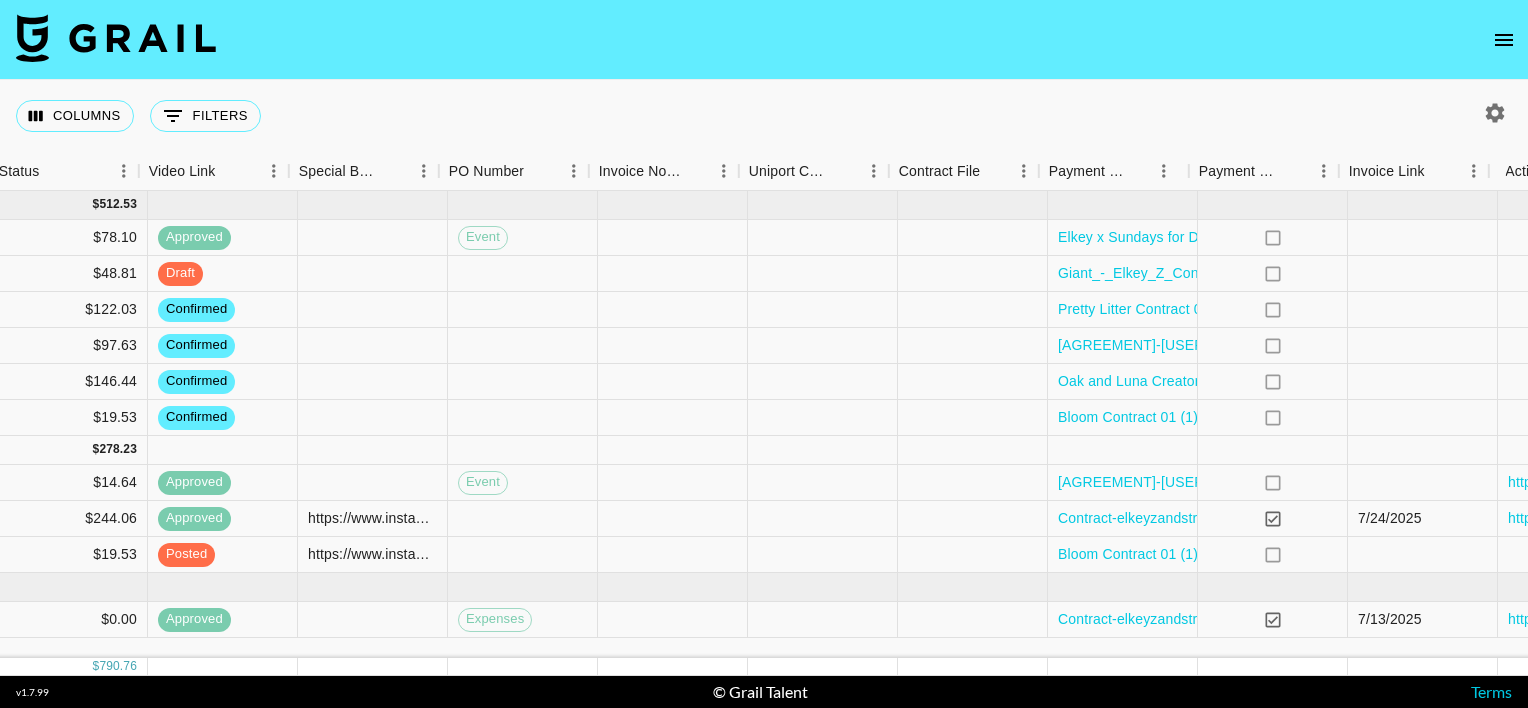 scroll, scrollTop: 0, scrollLeft: 1792, axis: horizontal 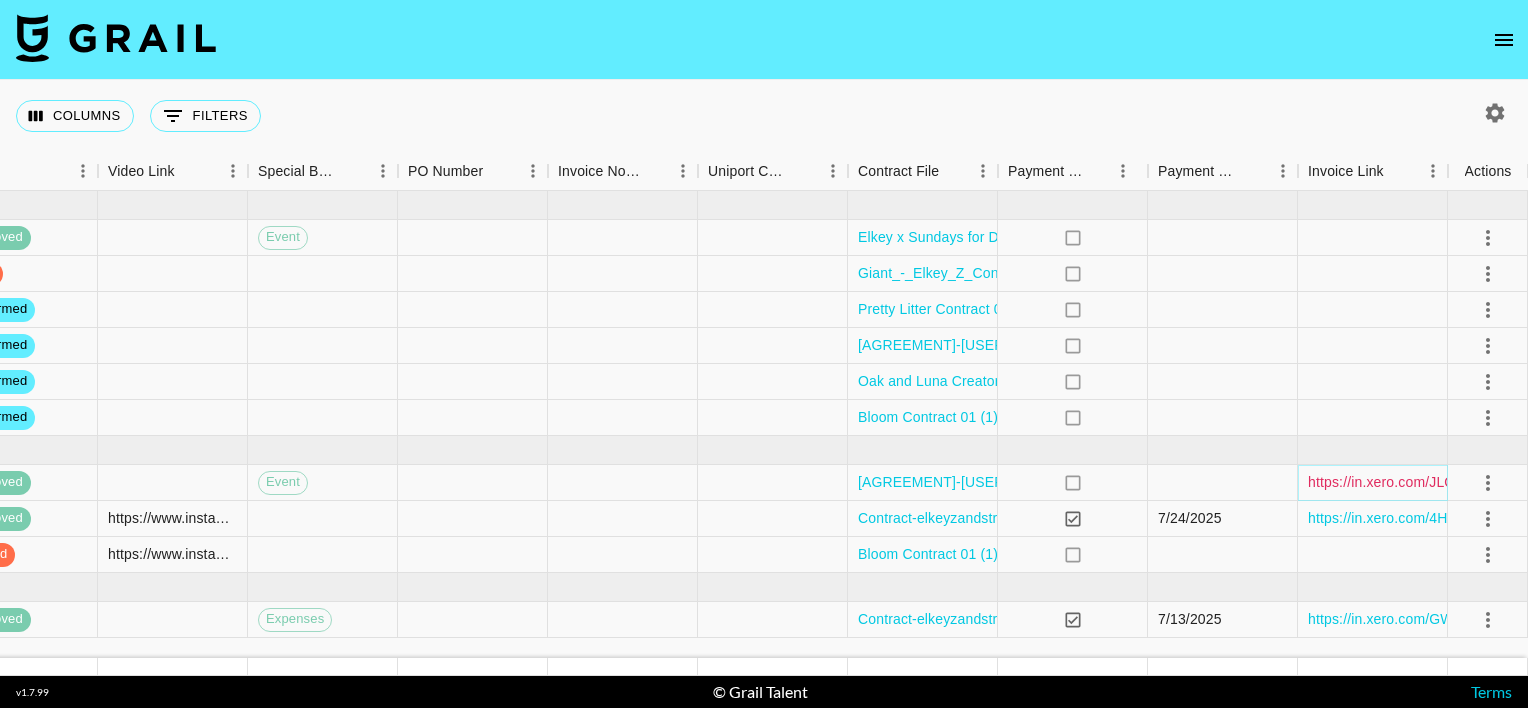 click on "https://in.xero.com/JLQ3fDFZp2f5E8R9jHU9BhM4rlGTBsw787Hv1rRr" at bounding box center [1529, 482] 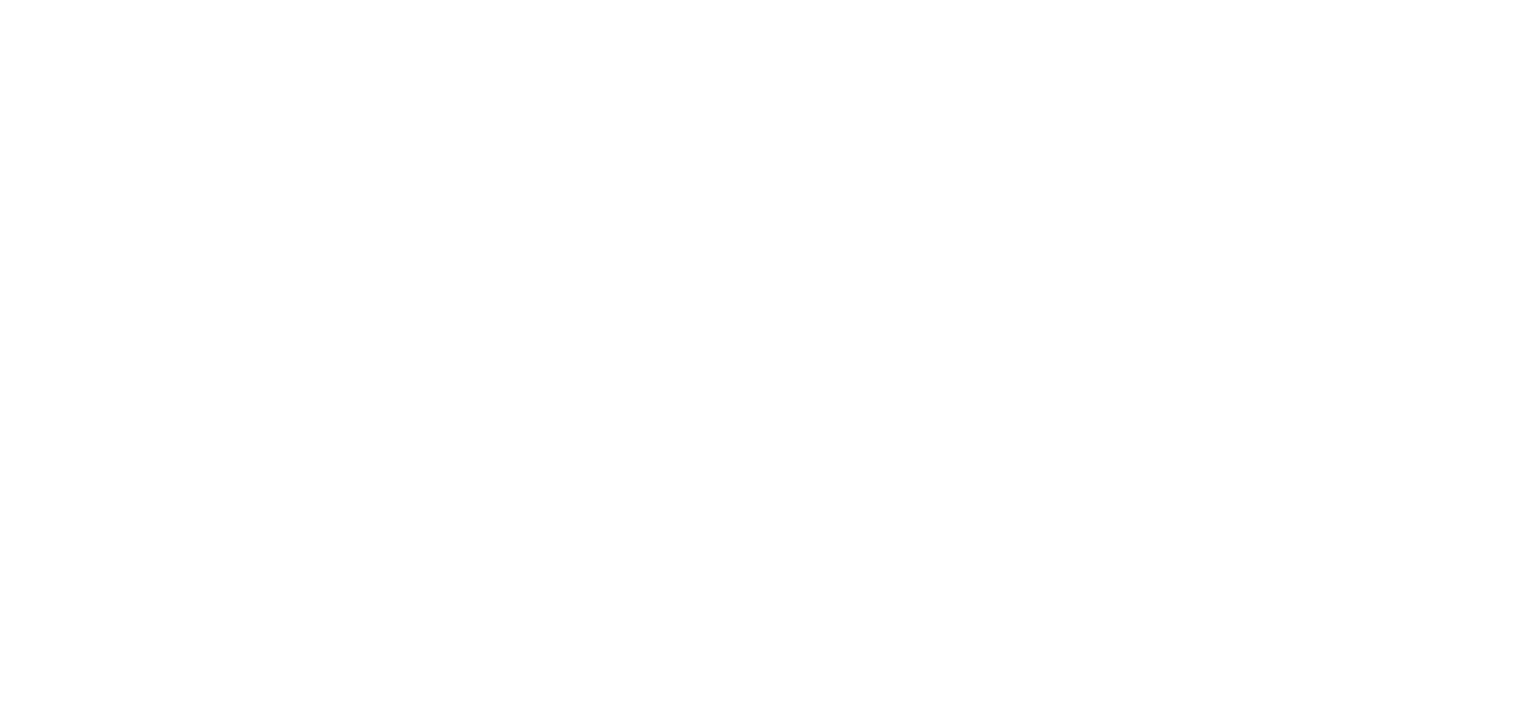scroll, scrollTop: 0, scrollLeft: 0, axis: both 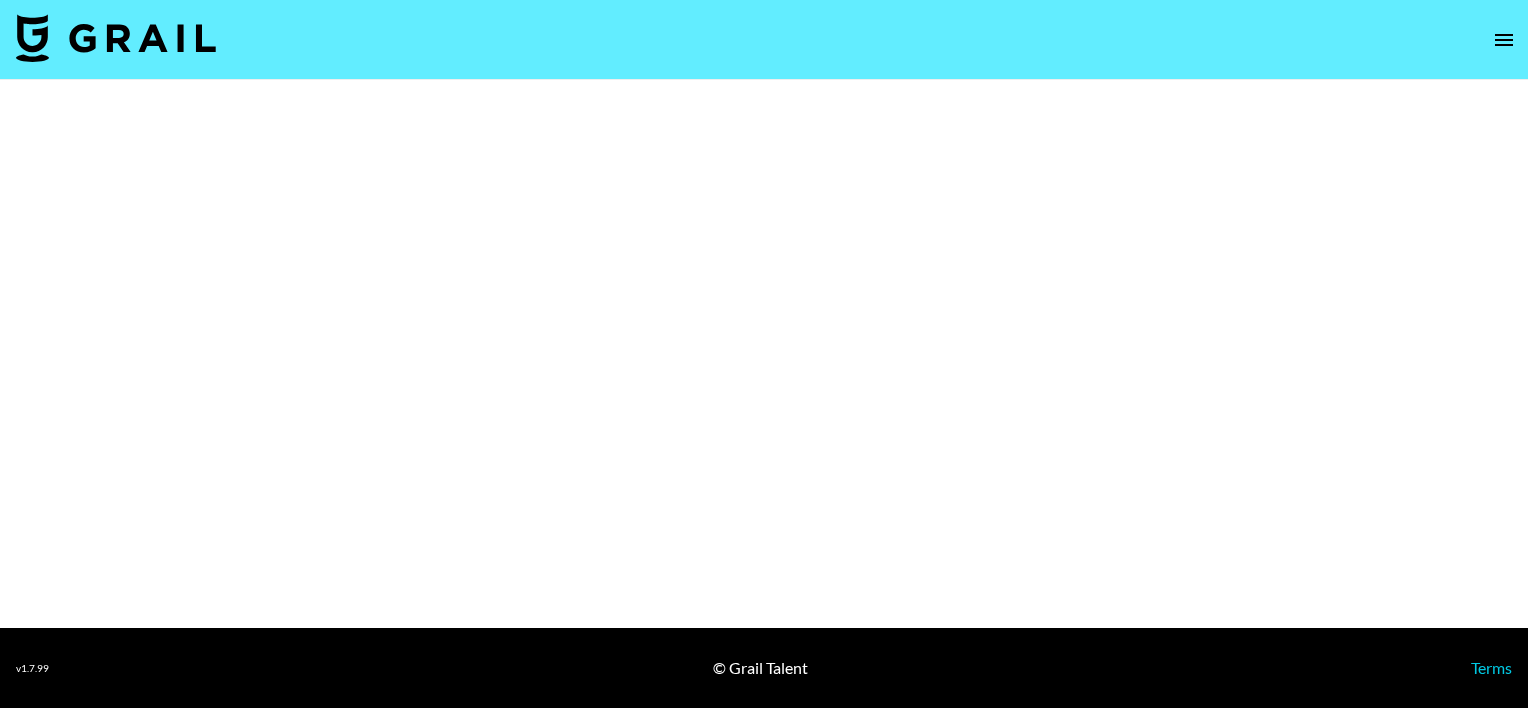 select on "Brand" 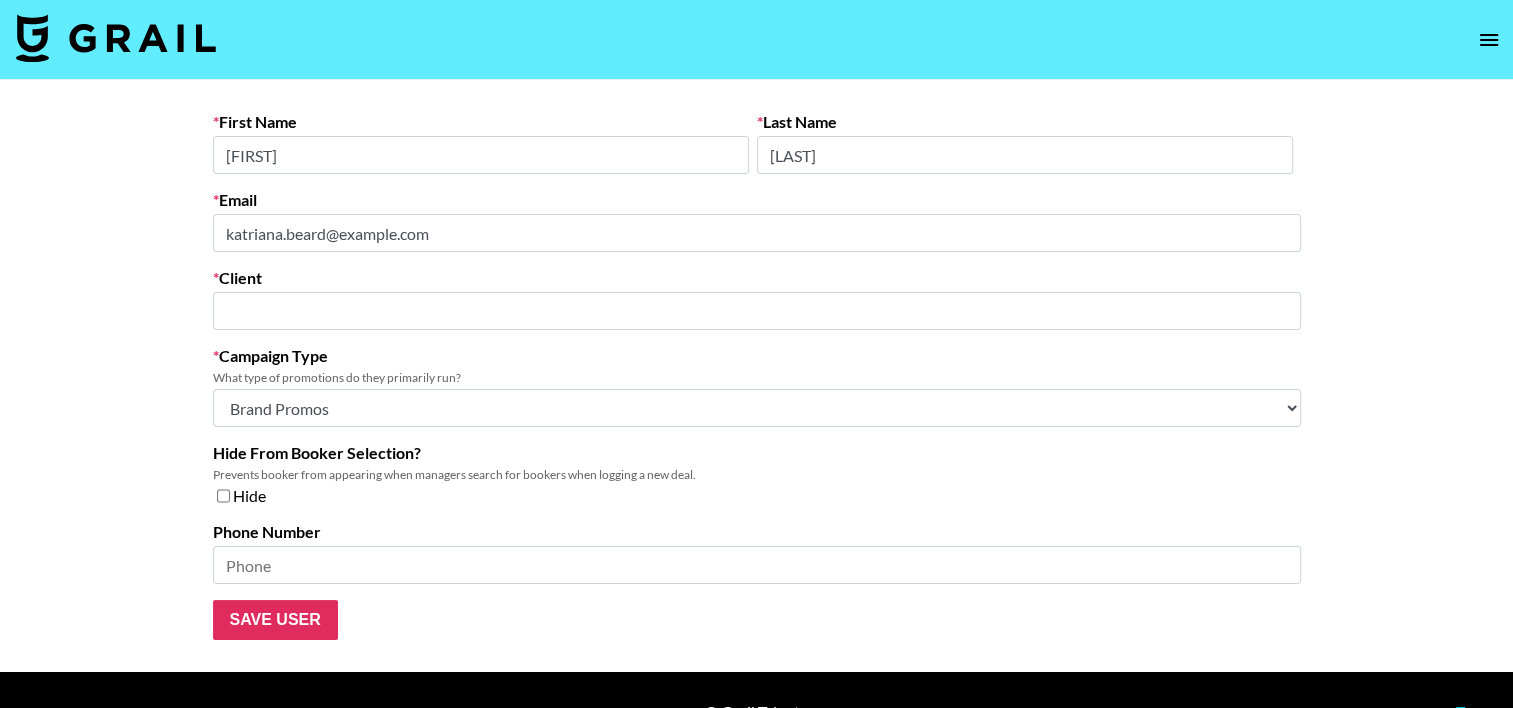 type on "Salt & Stone, Inc." 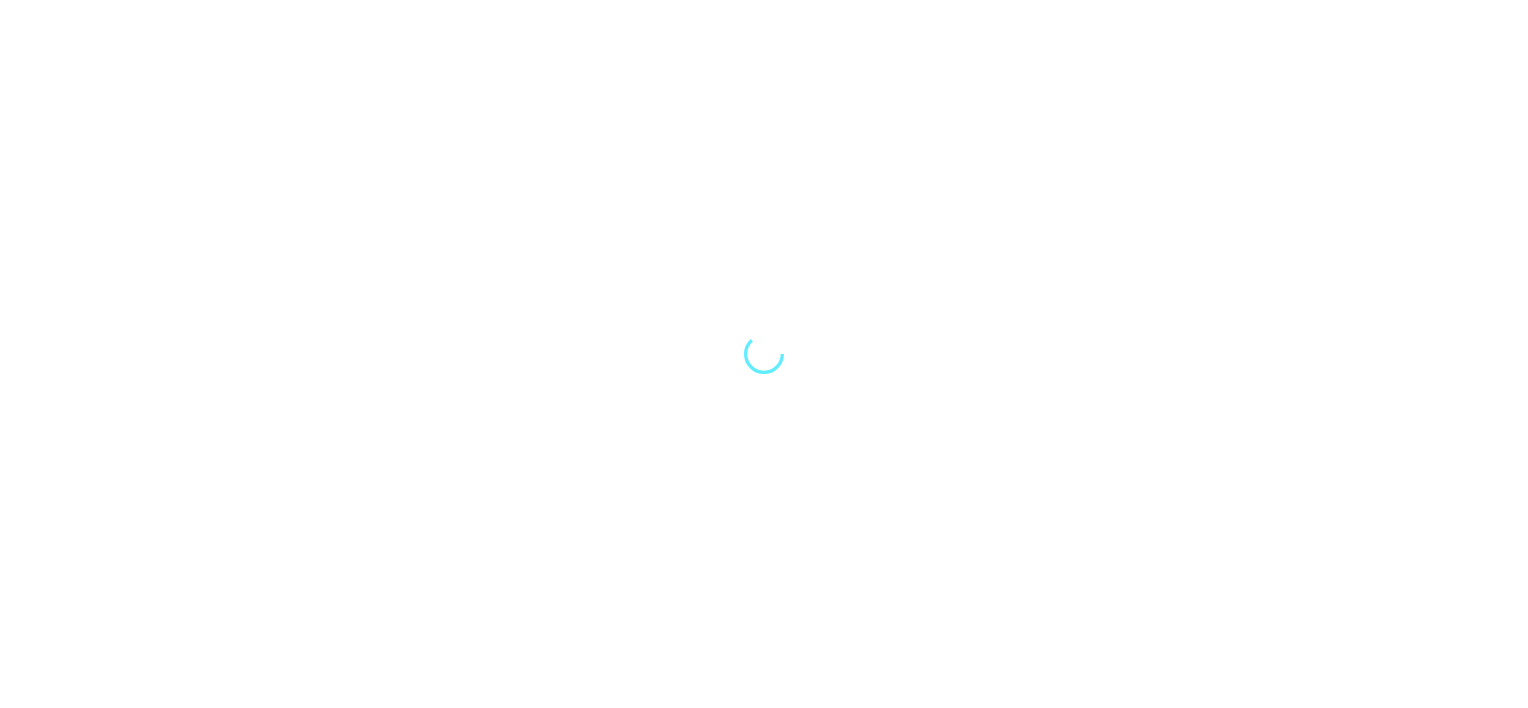 scroll, scrollTop: 0, scrollLeft: 0, axis: both 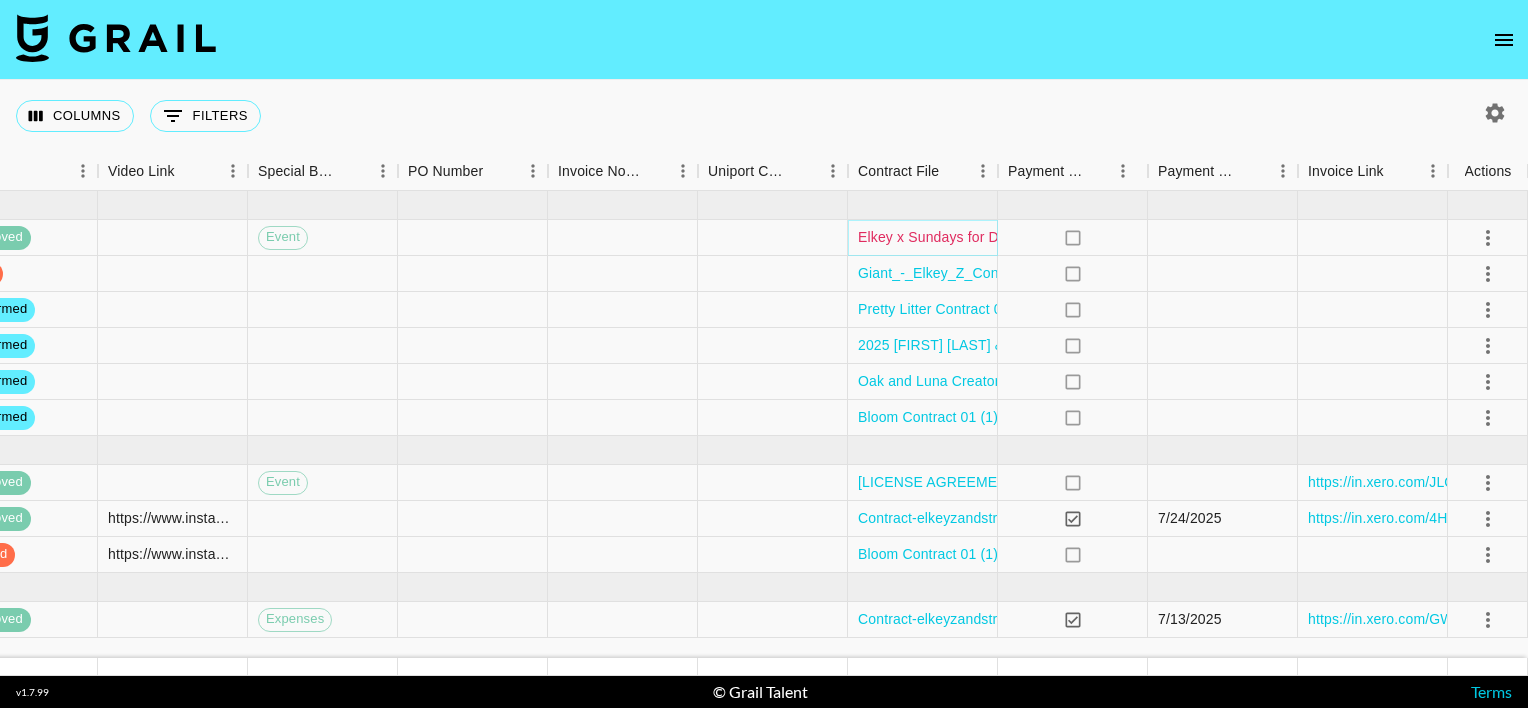 click on "Elkey x Sundays for Dogs_signed_7.29_signed.pdf" at bounding box center (1020, 237) 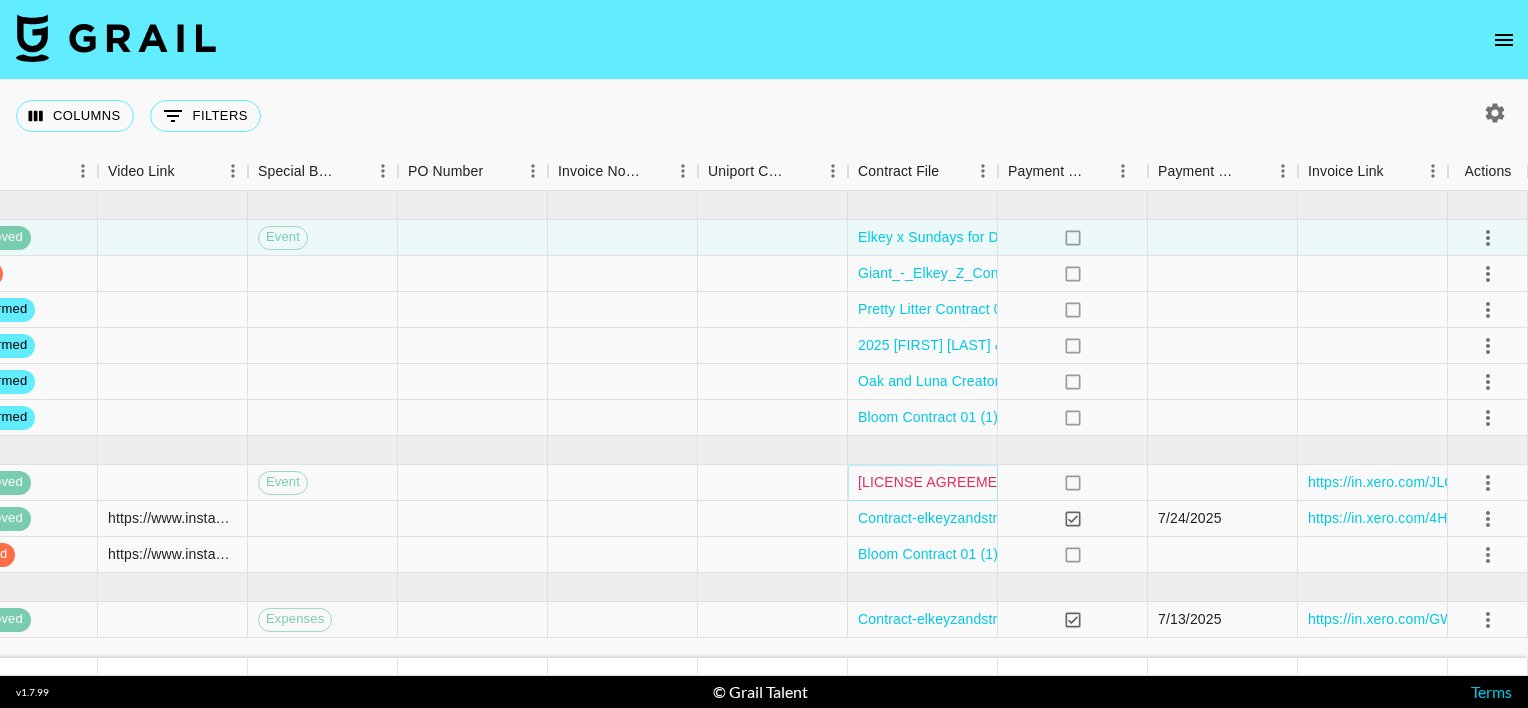 click on "[AGREEMENT]-[USERNAME] (1).pdf" at bounding box center (986, 482) 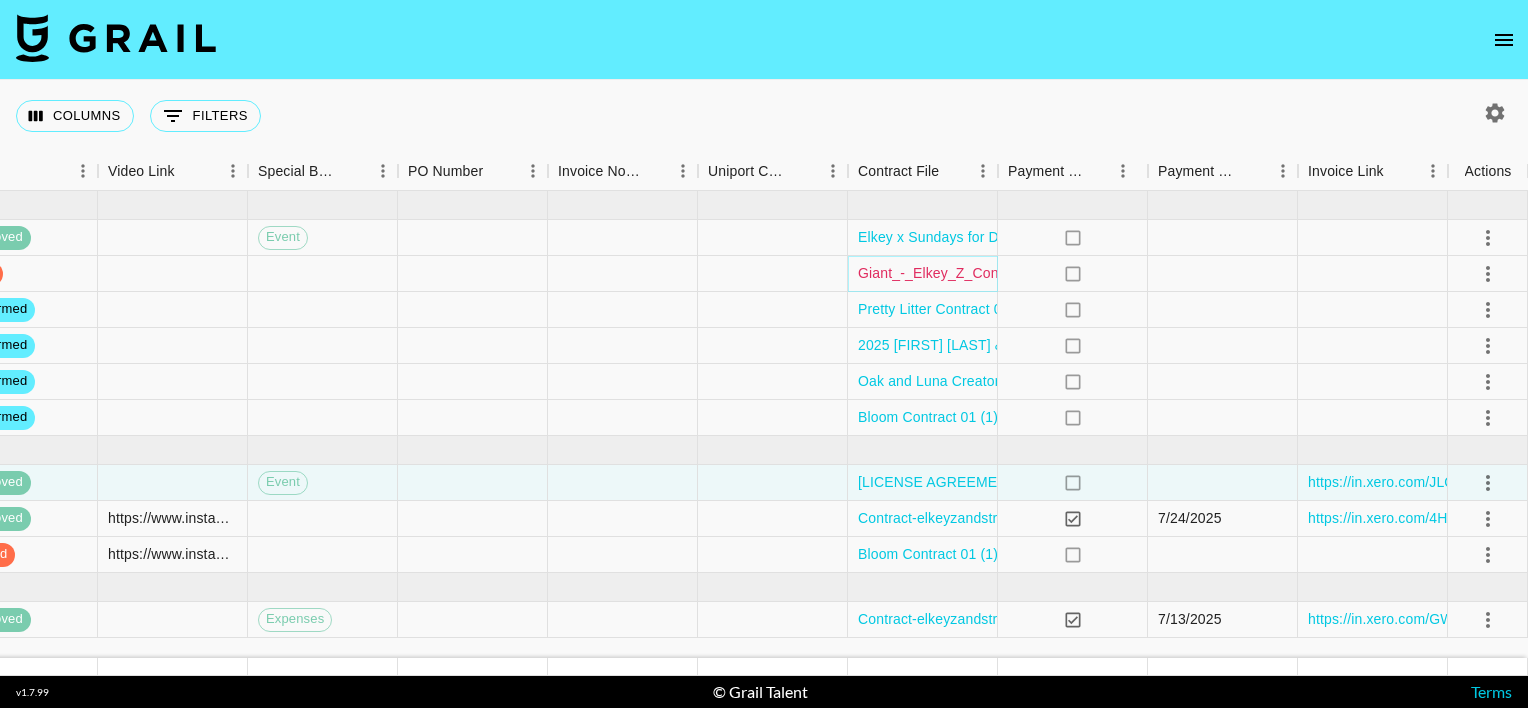 click on "Giant_-_Elkey_Z_Consulting_Agreement.pdf" at bounding box center (1000, 273) 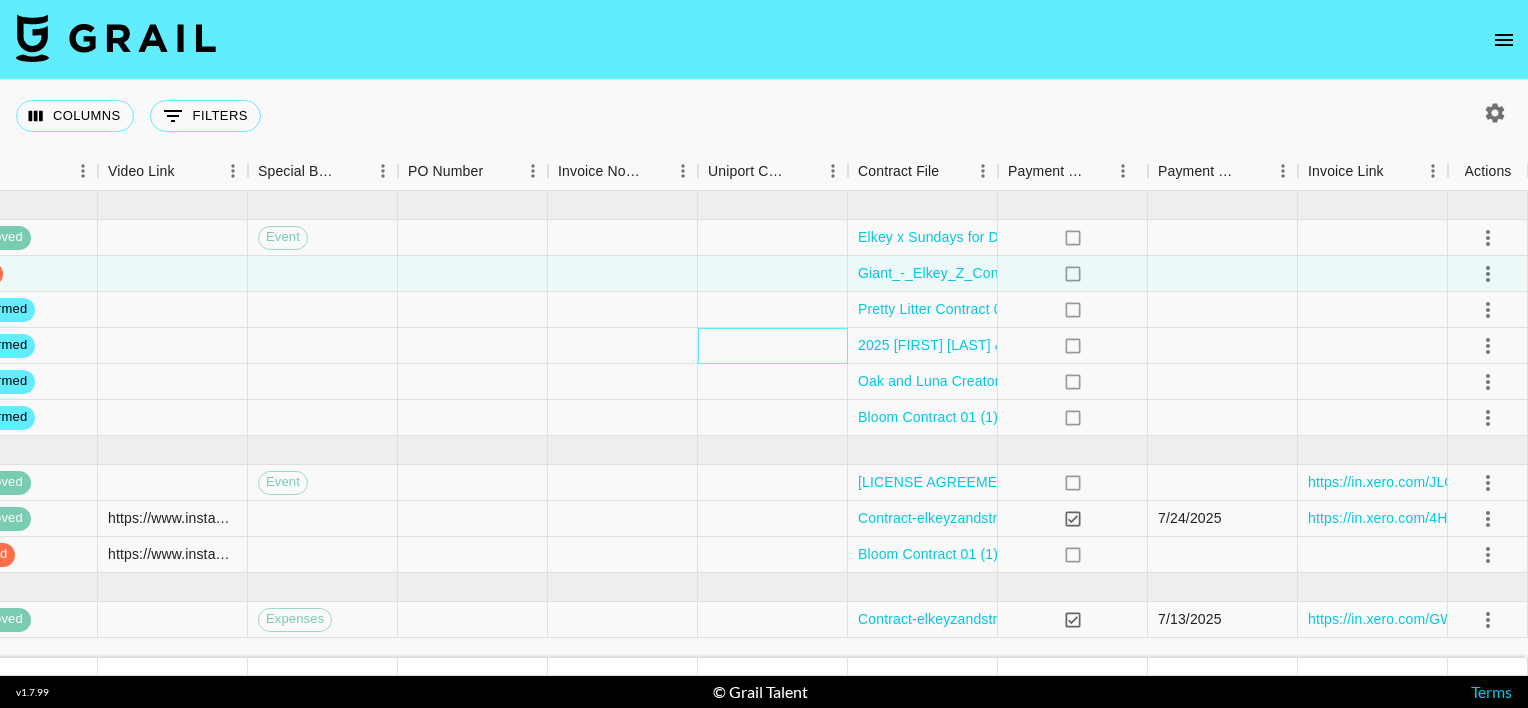 click at bounding box center (773, 346) 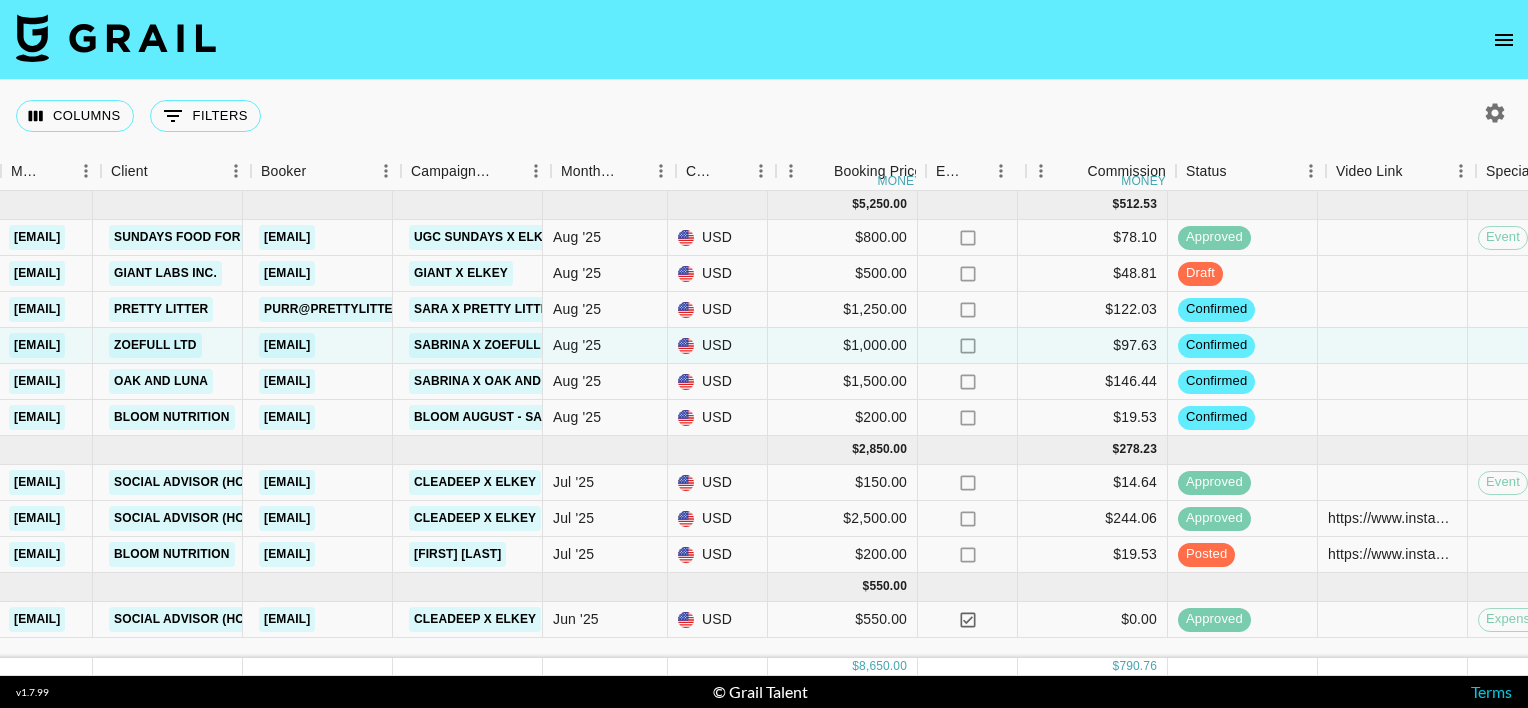 scroll, scrollTop: 0, scrollLeft: 540, axis: horizontal 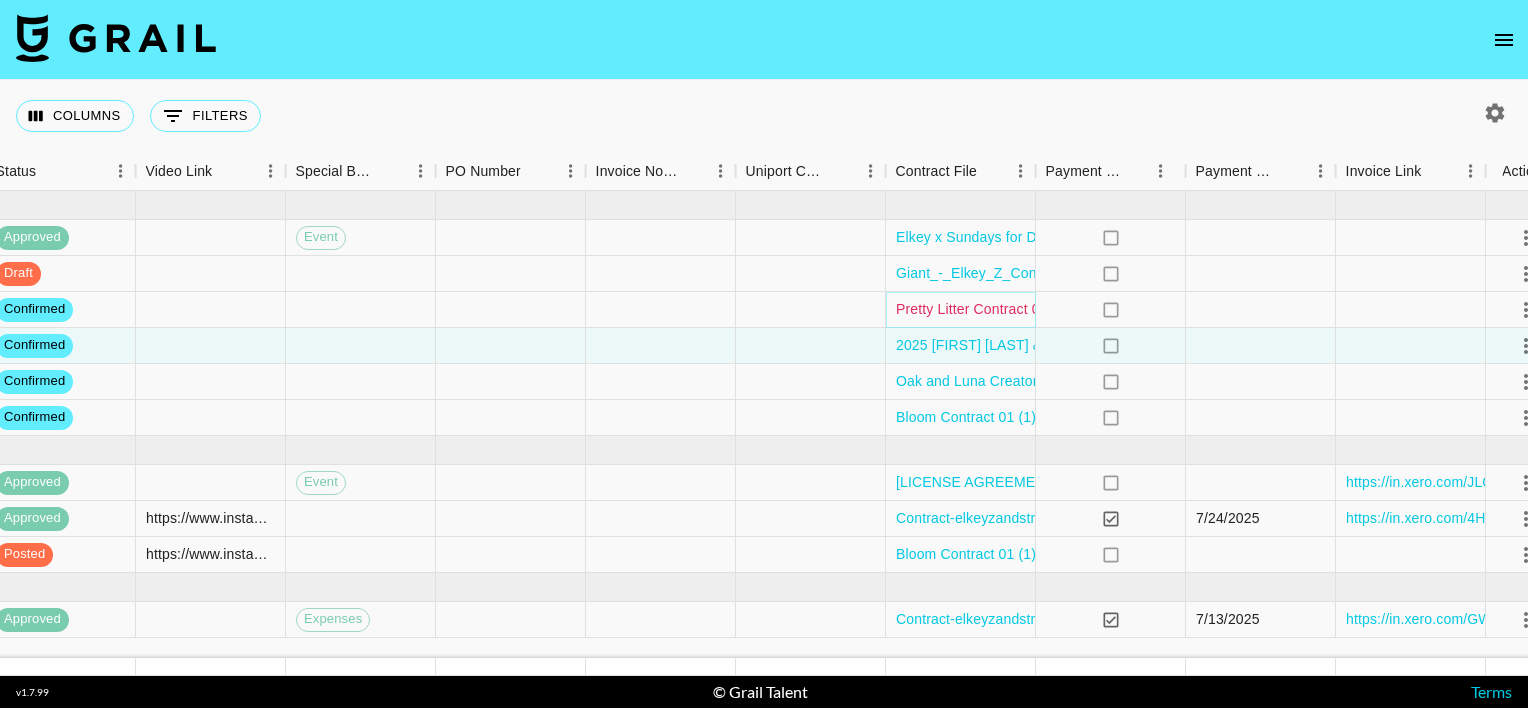 click on "Pretty Litter Contract 01.pdf" at bounding box center [984, 309] 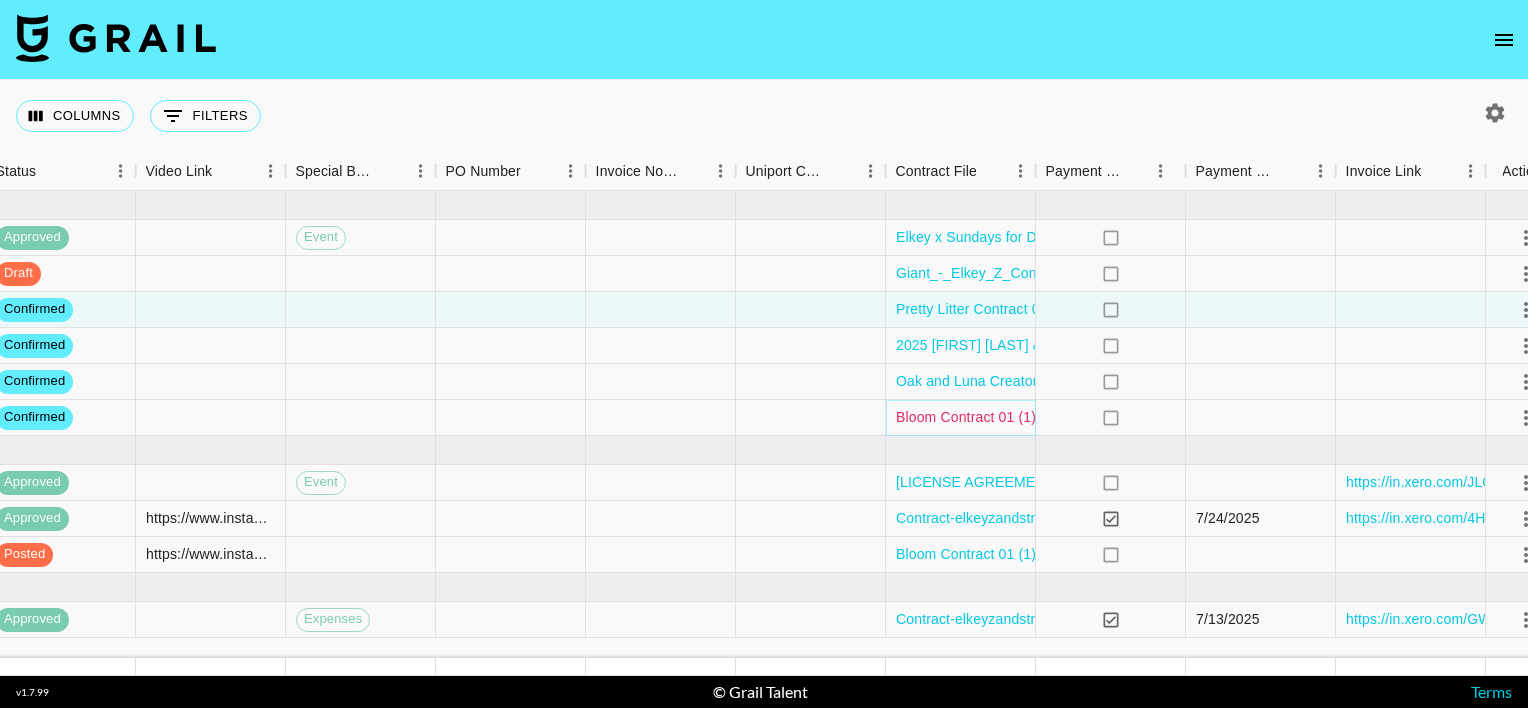 click on "Bloom Contract 01 (1).pdf" at bounding box center [978, 417] 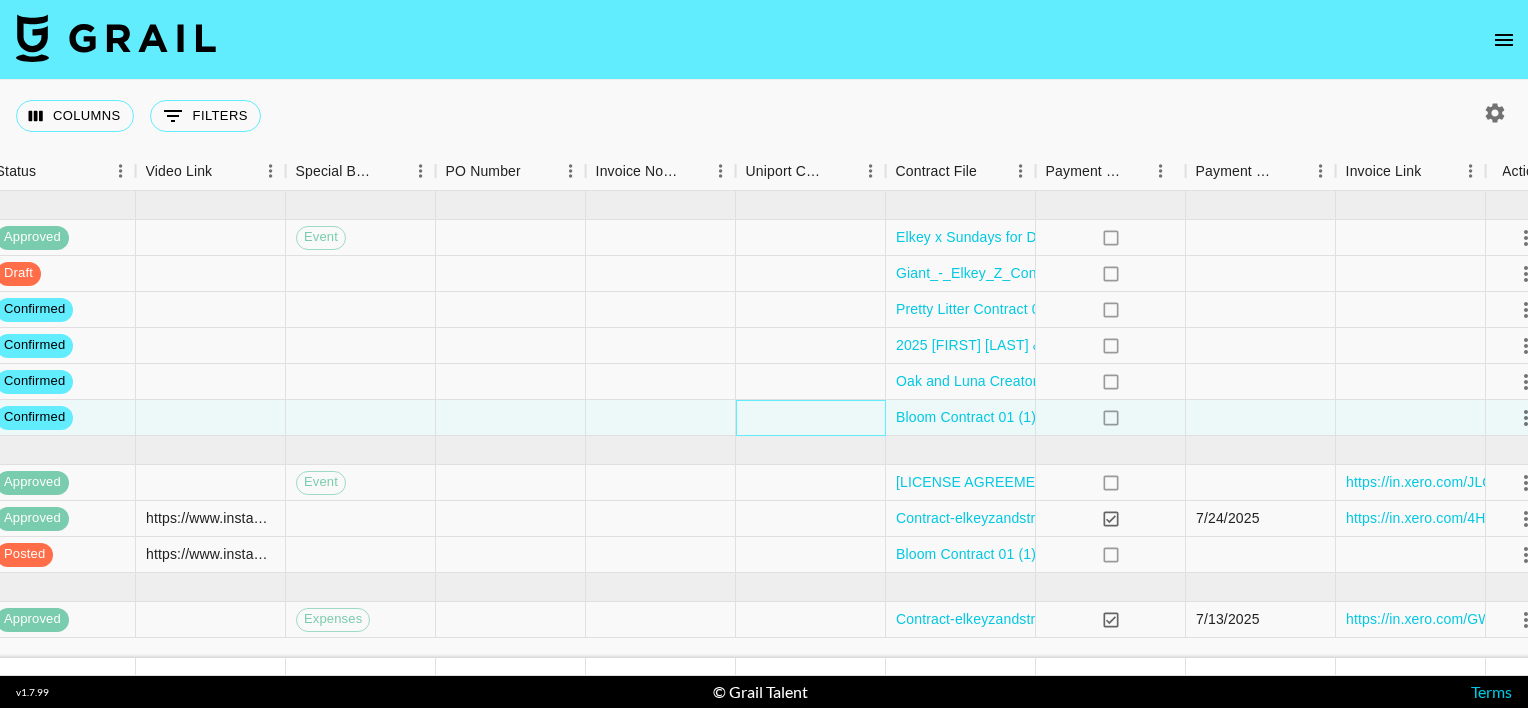 click at bounding box center [811, 418] 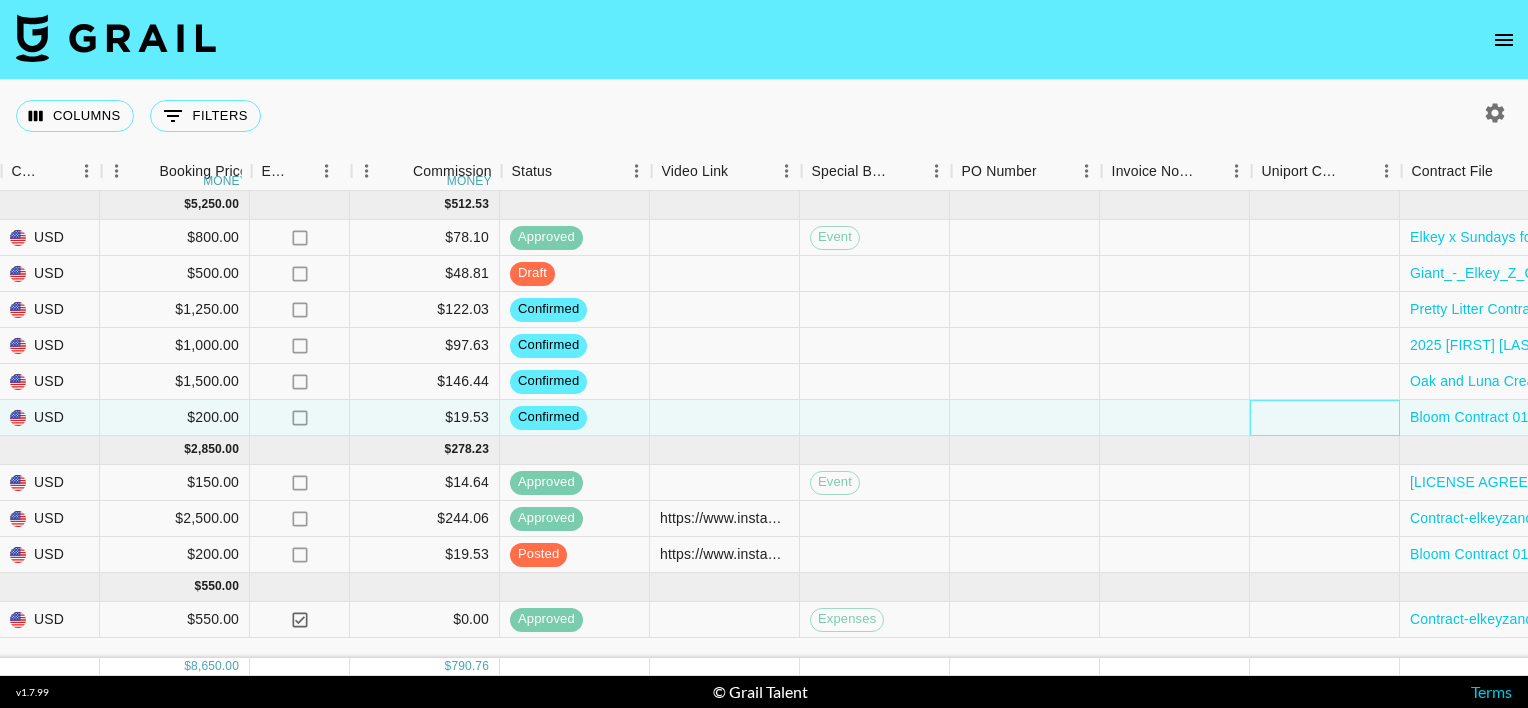 scroll, scrollTop: 0, scrollLeft: 1236, axis: horizontal 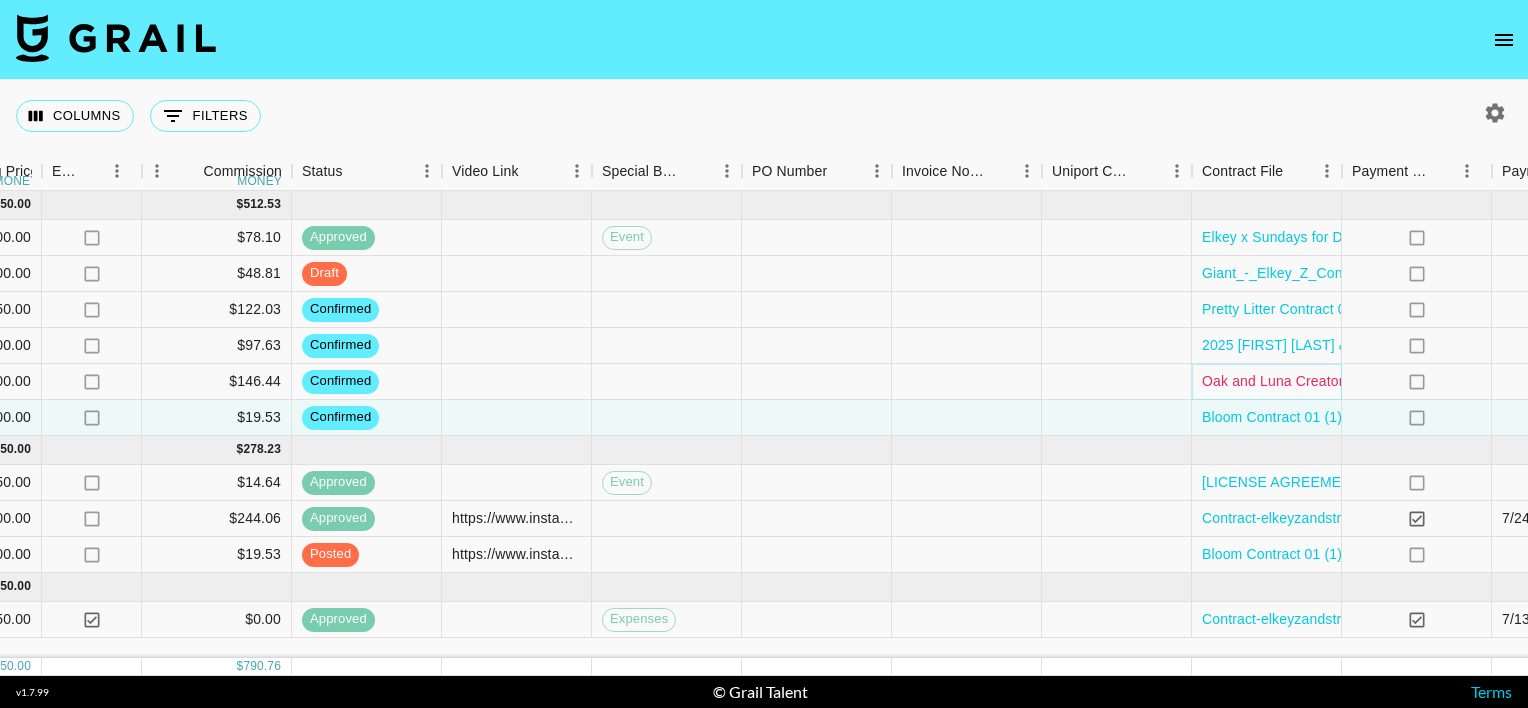 click on "Oak and Luna Creator Agreement_ Sabrina Brown.docx (1).pdf" at bounding box center (1402, 381) 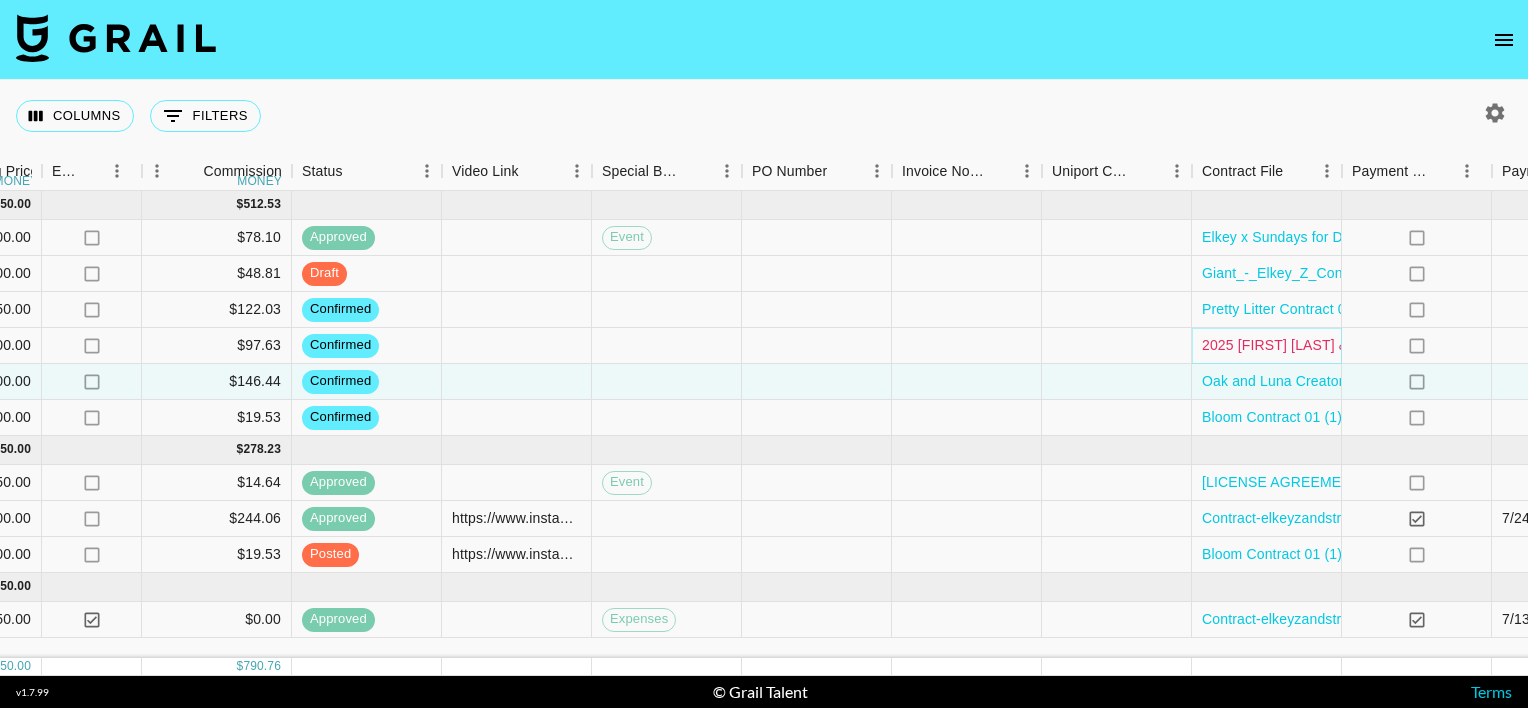 click on "[AGREEMENT]-[USERNAME] (1).pdf" at bounding box center (1404, 345) 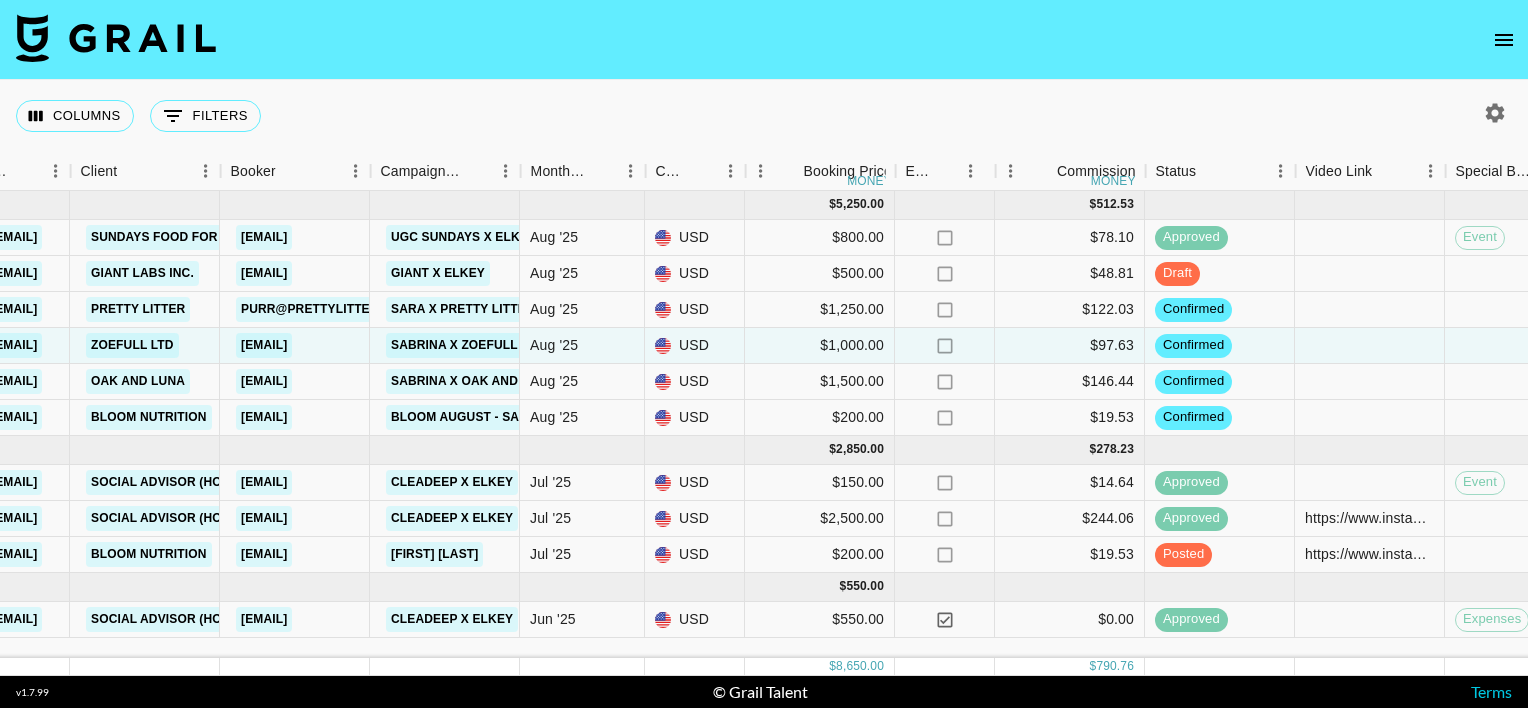 scroll, scrollTop: 0, scrollLeft: 594, axis: horizontal 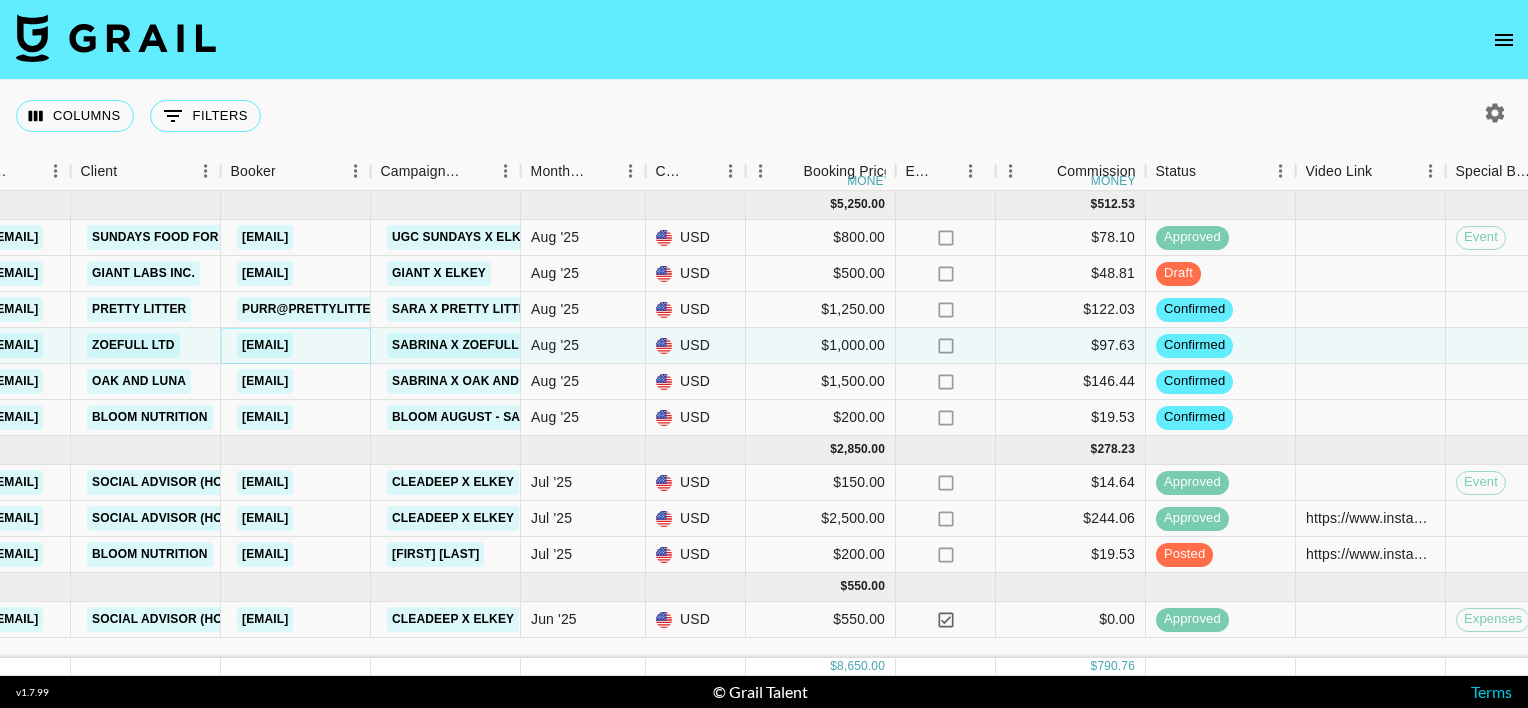 click on "[EMAIL]" at bounding box center [265, 345] 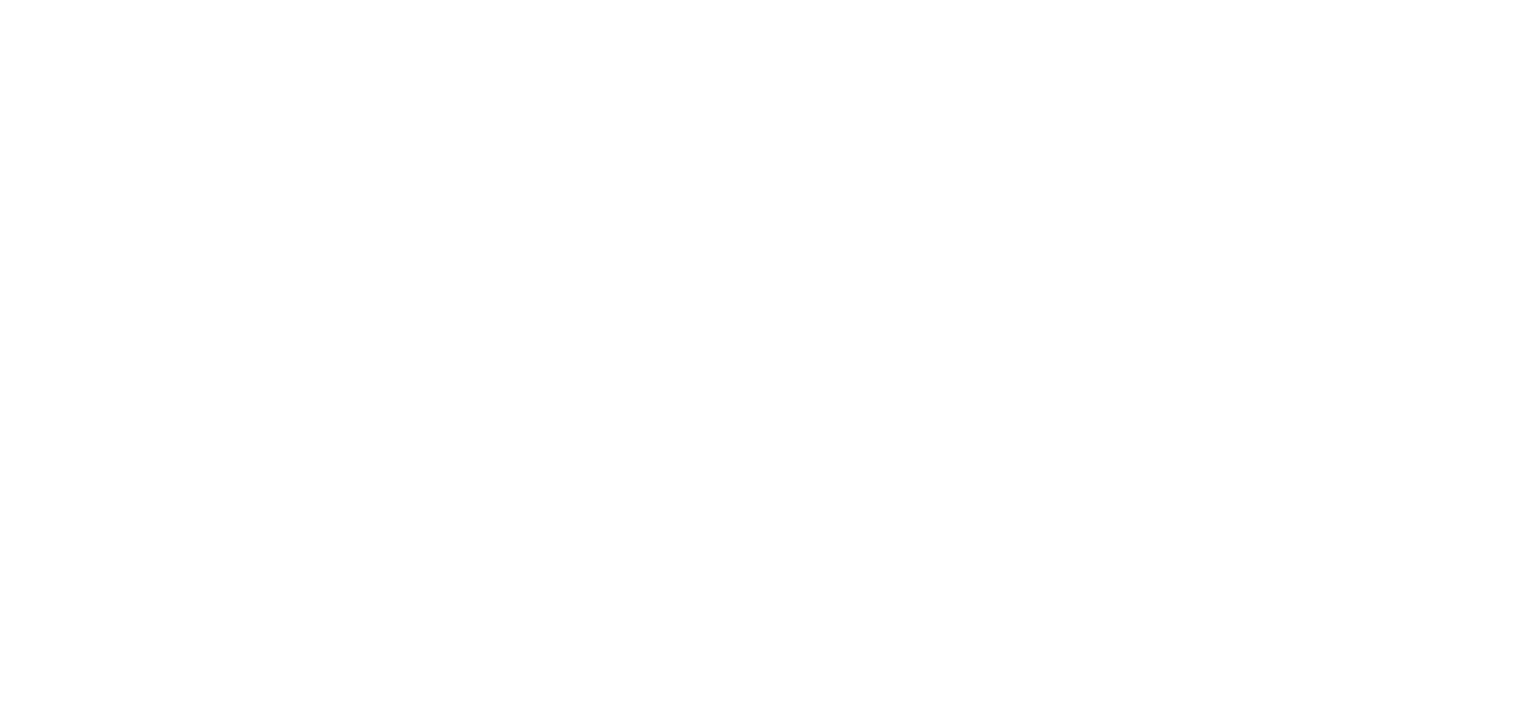 scroll, scrollTop: 0, scrollLeft: 0, axis: both 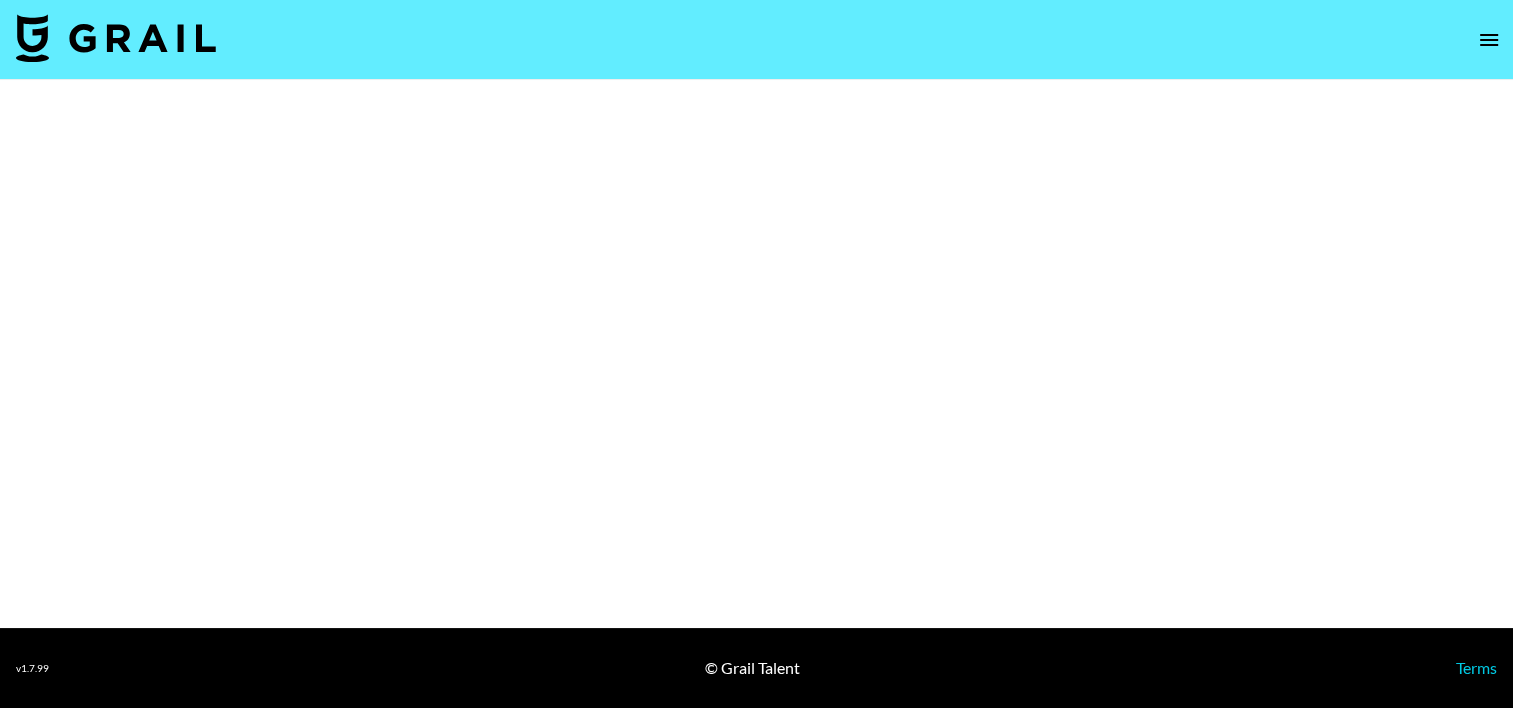 select on "Brand" 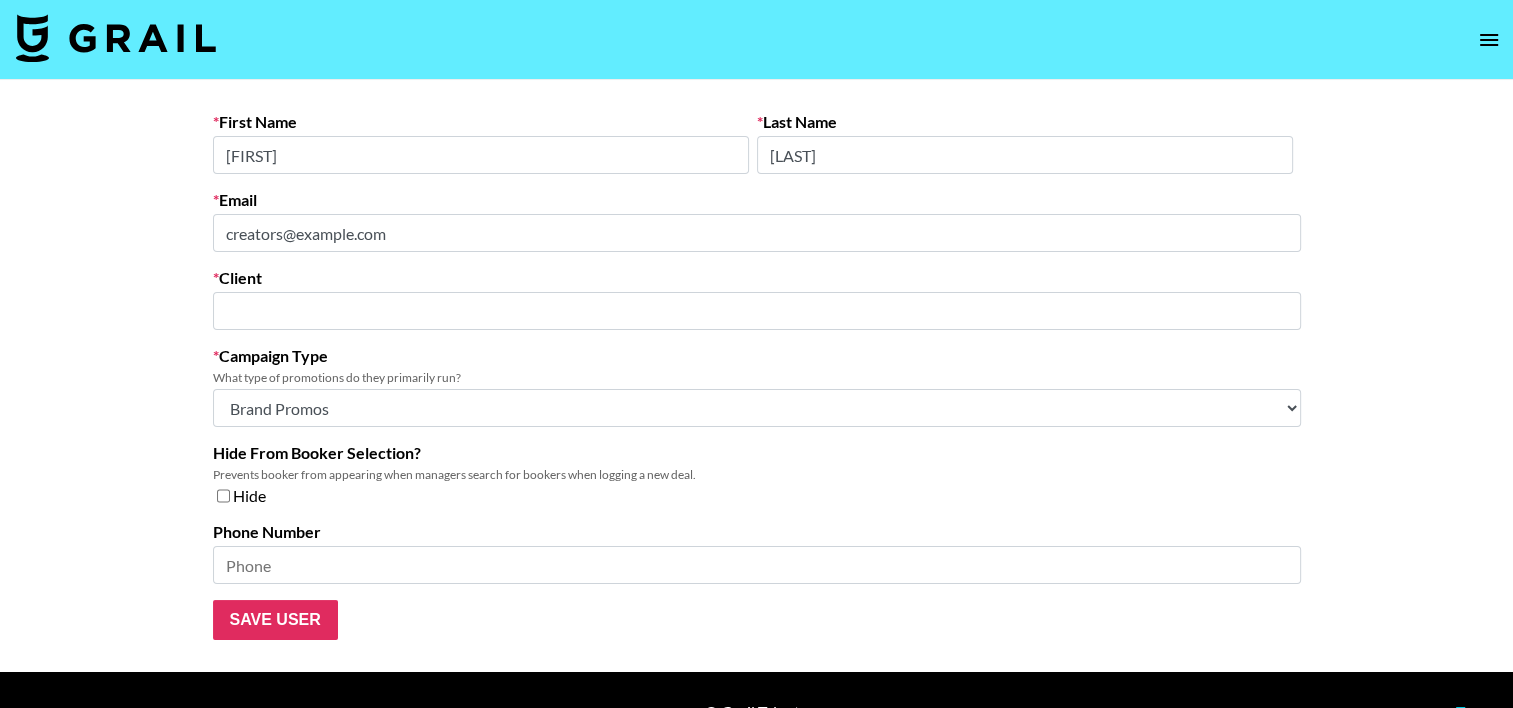 scroll, scrollTop: 44, scrollLeft: 0, axis: vertical 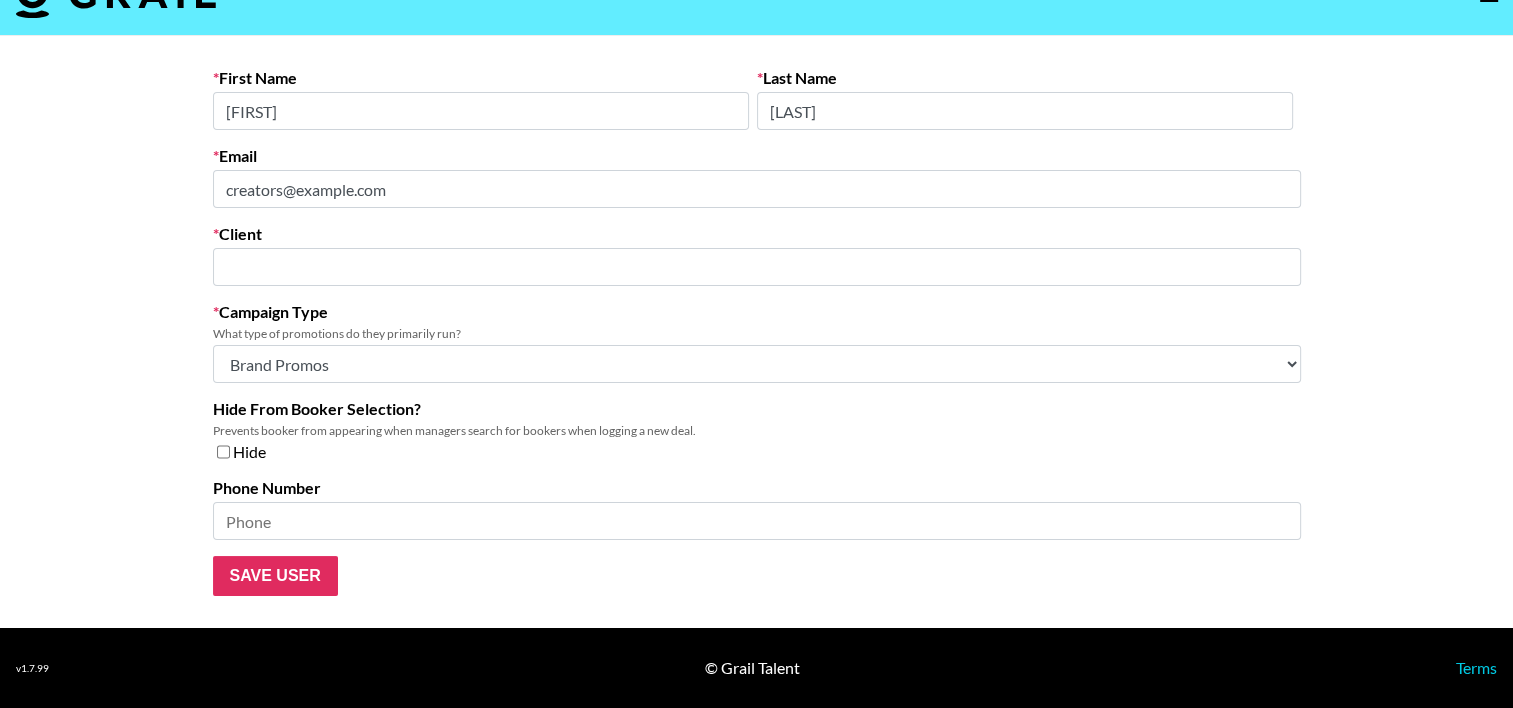 type on "Zoefull LTD" 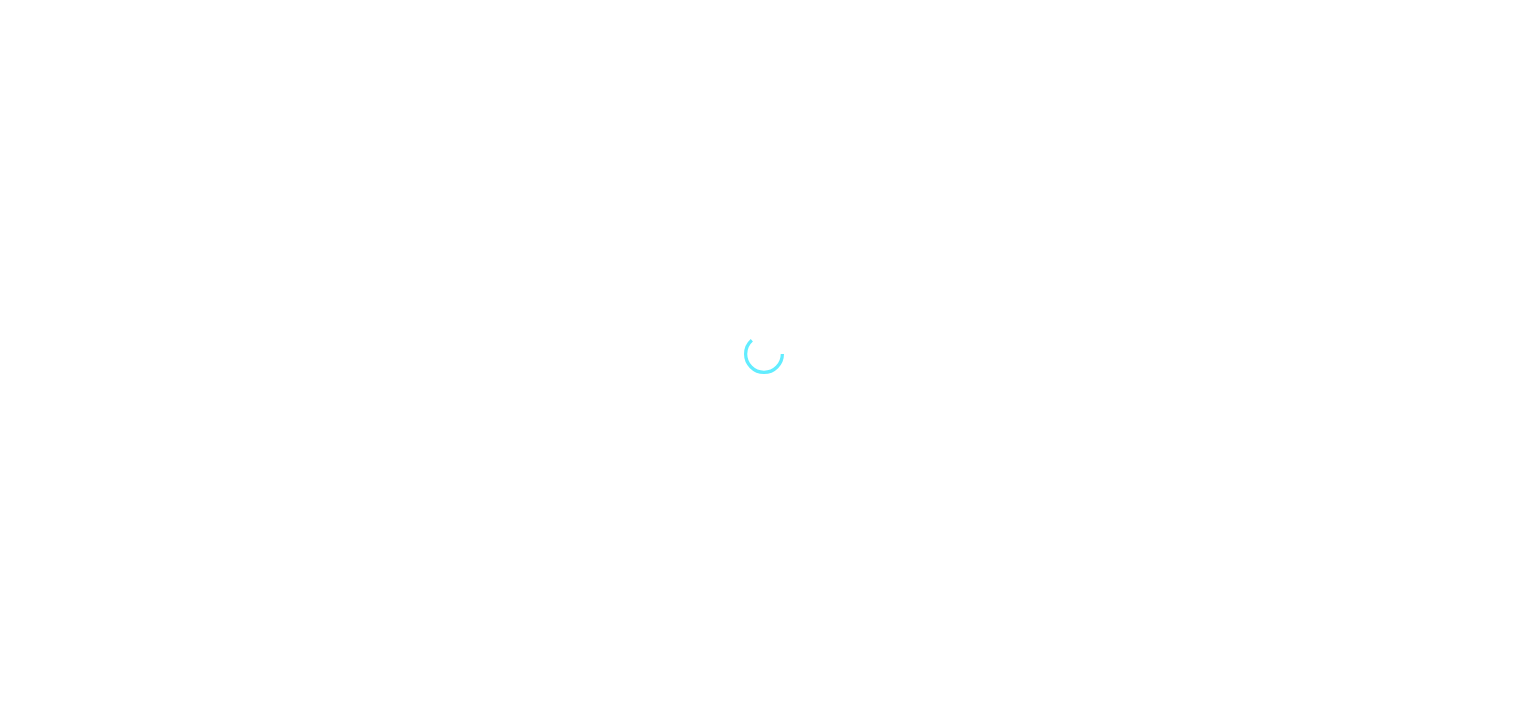 scroll, scrollTop: 0, scrollLeft: 0, axis: both 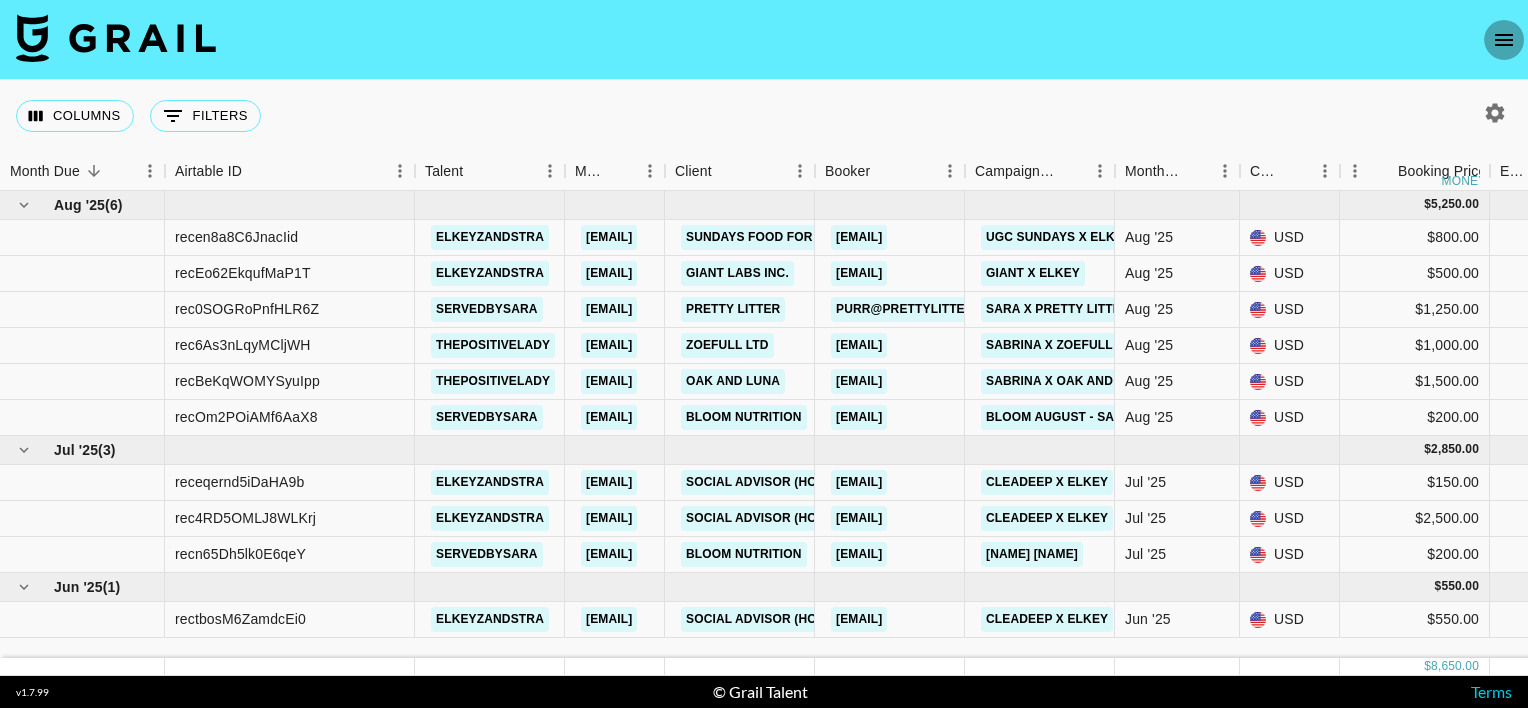 click at bounding box center (1504, 40) 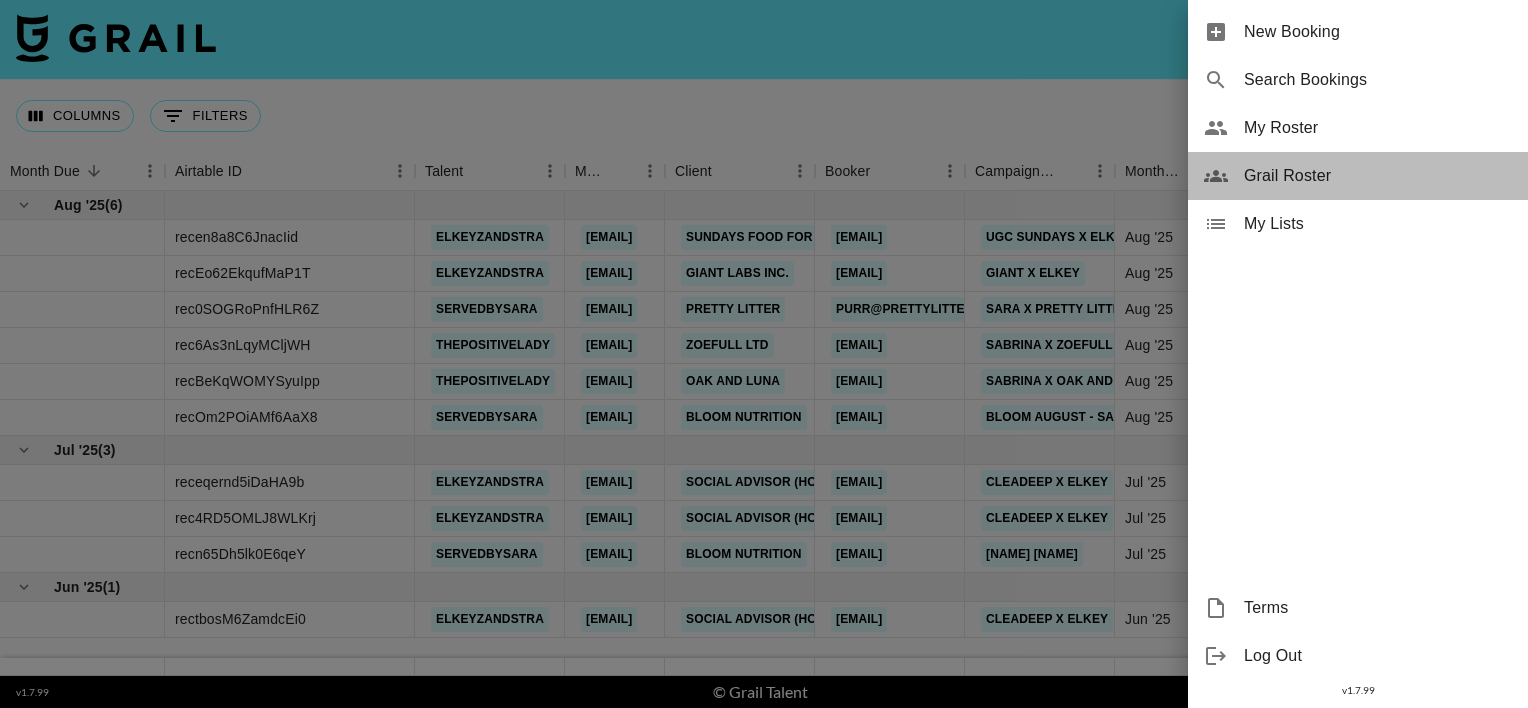 click on "Grail Roster" at bounding box center (1378, 176) 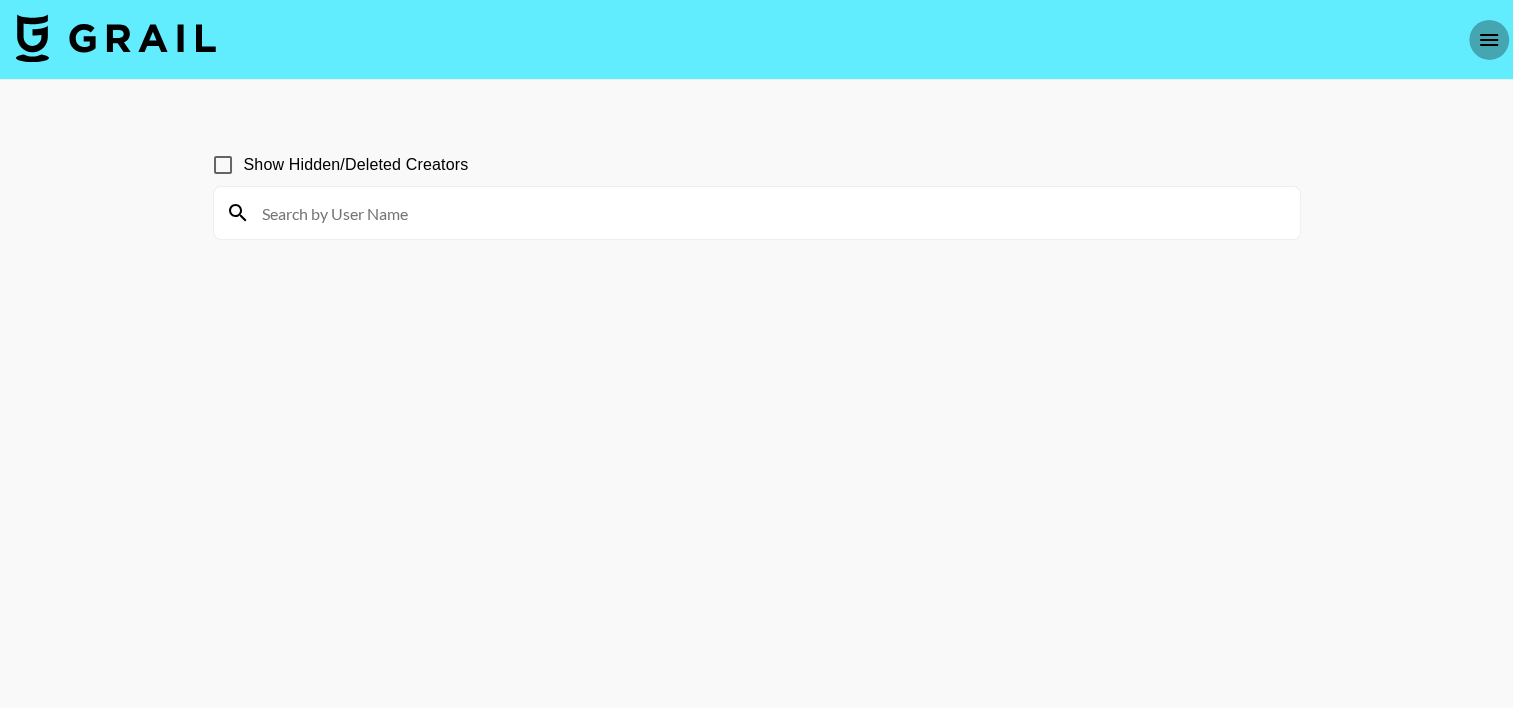 click 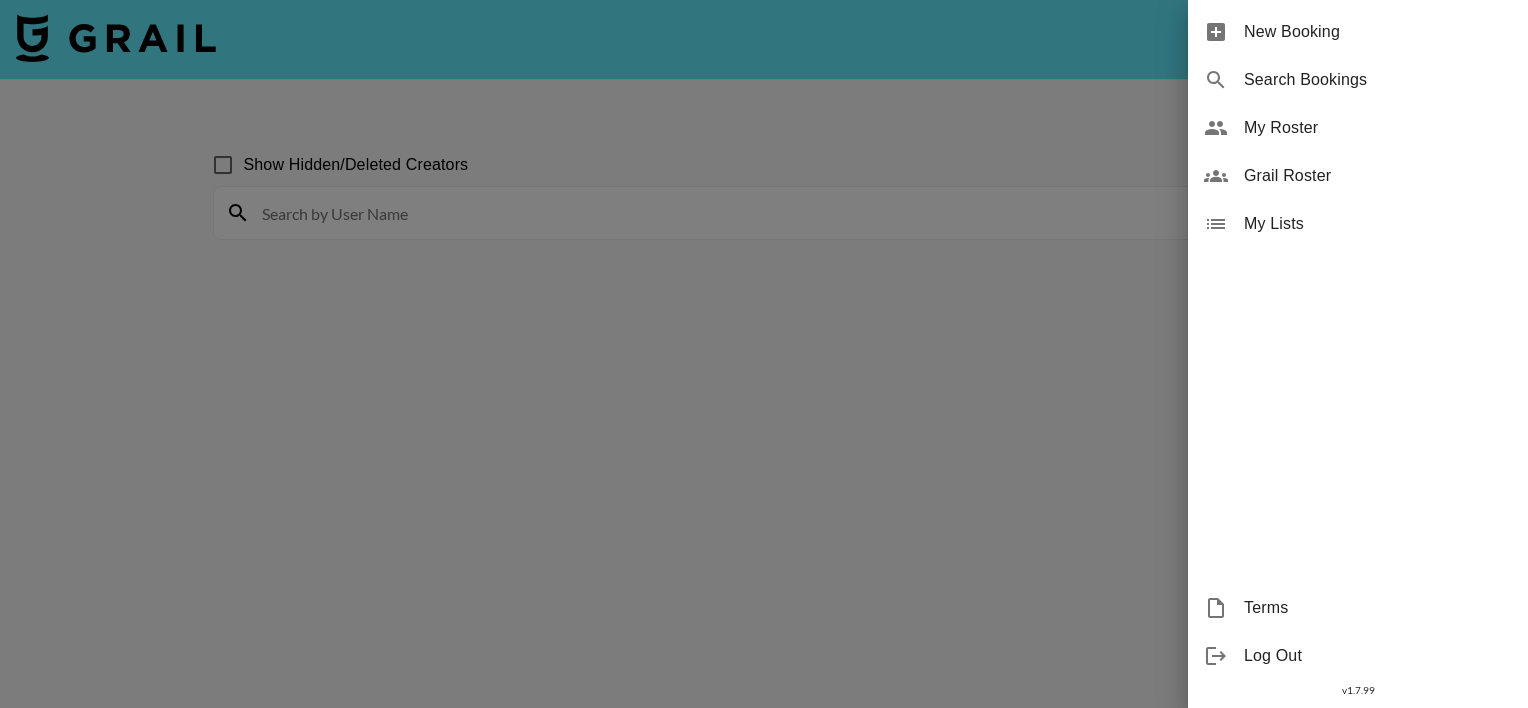 click on "My Roster" at bounding box center (1378, 128) 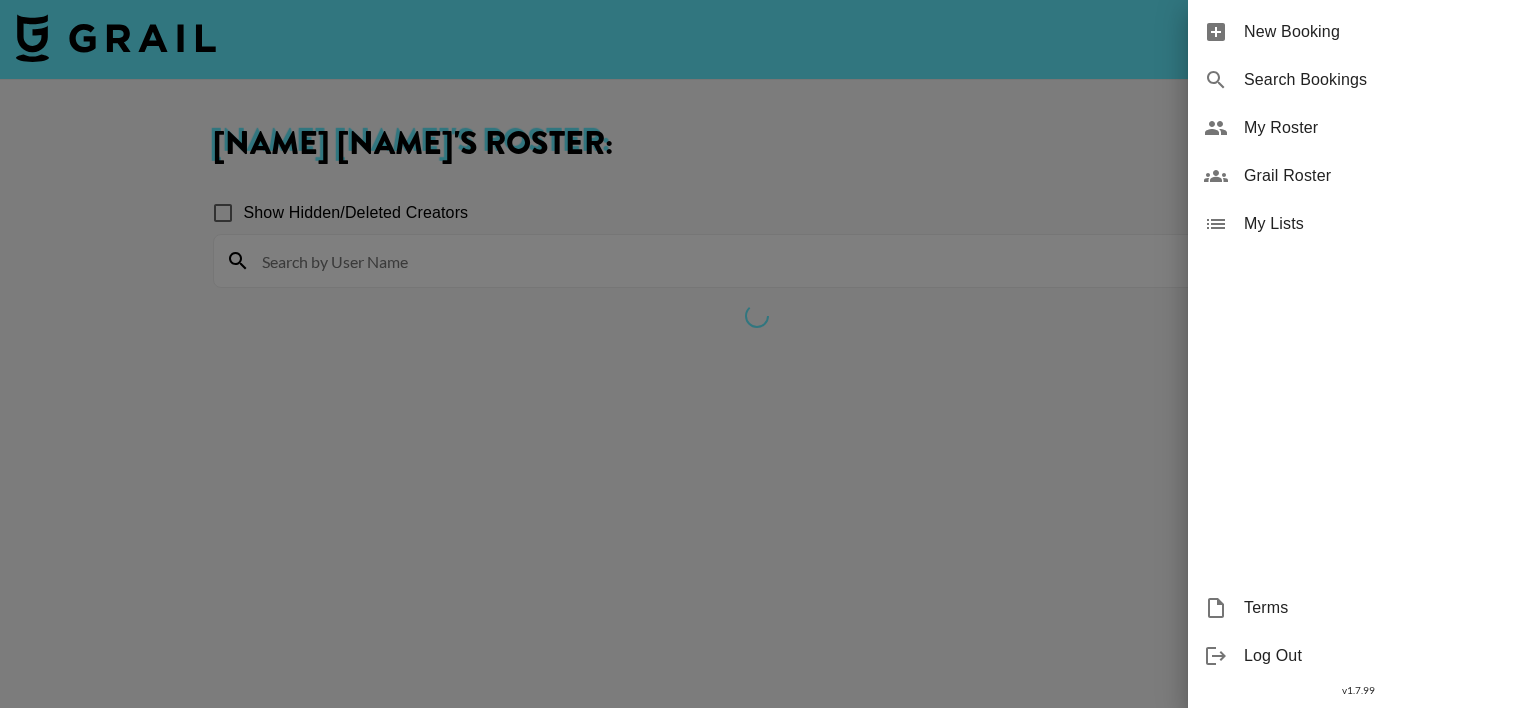 click at bounding box center [764, 354] 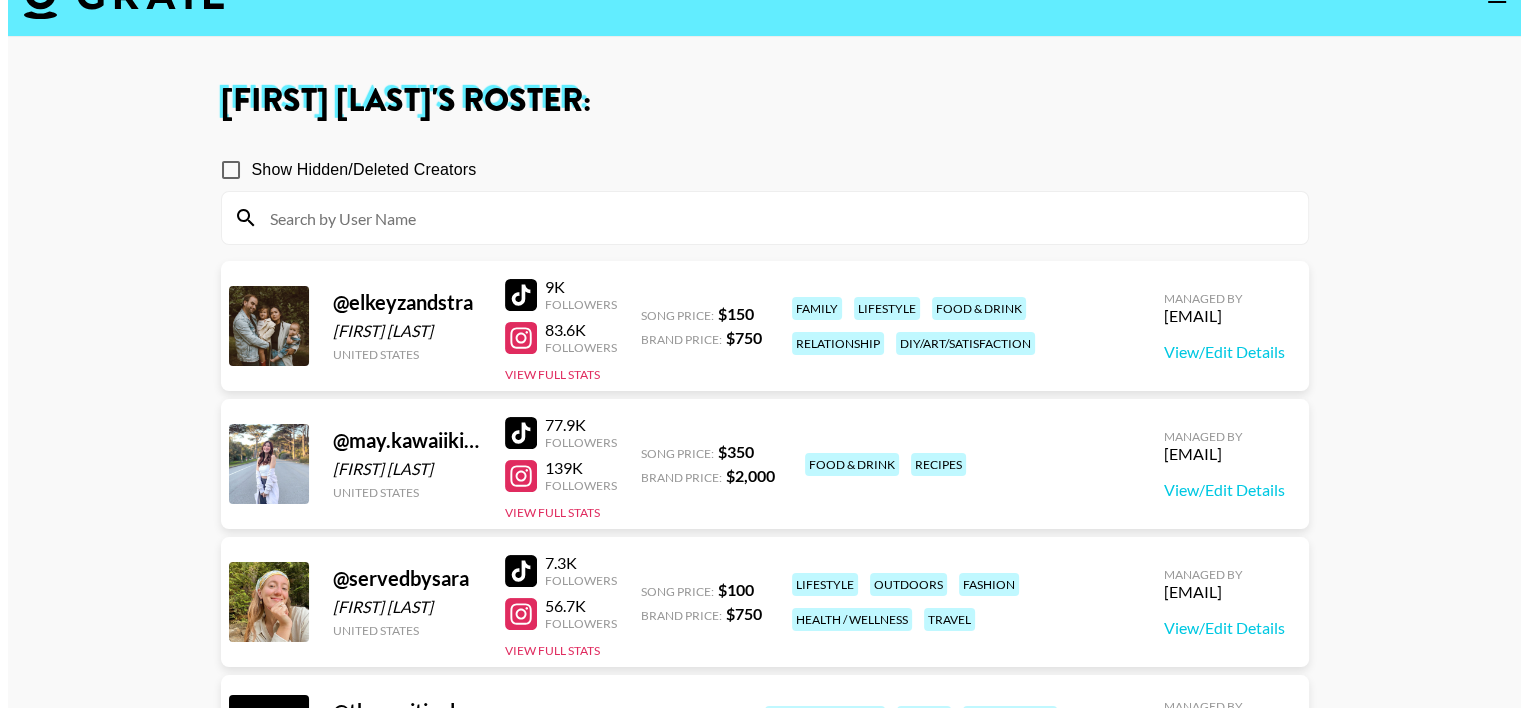 scroll, scrollTop: 0, scrollLeft: 0, axis: both 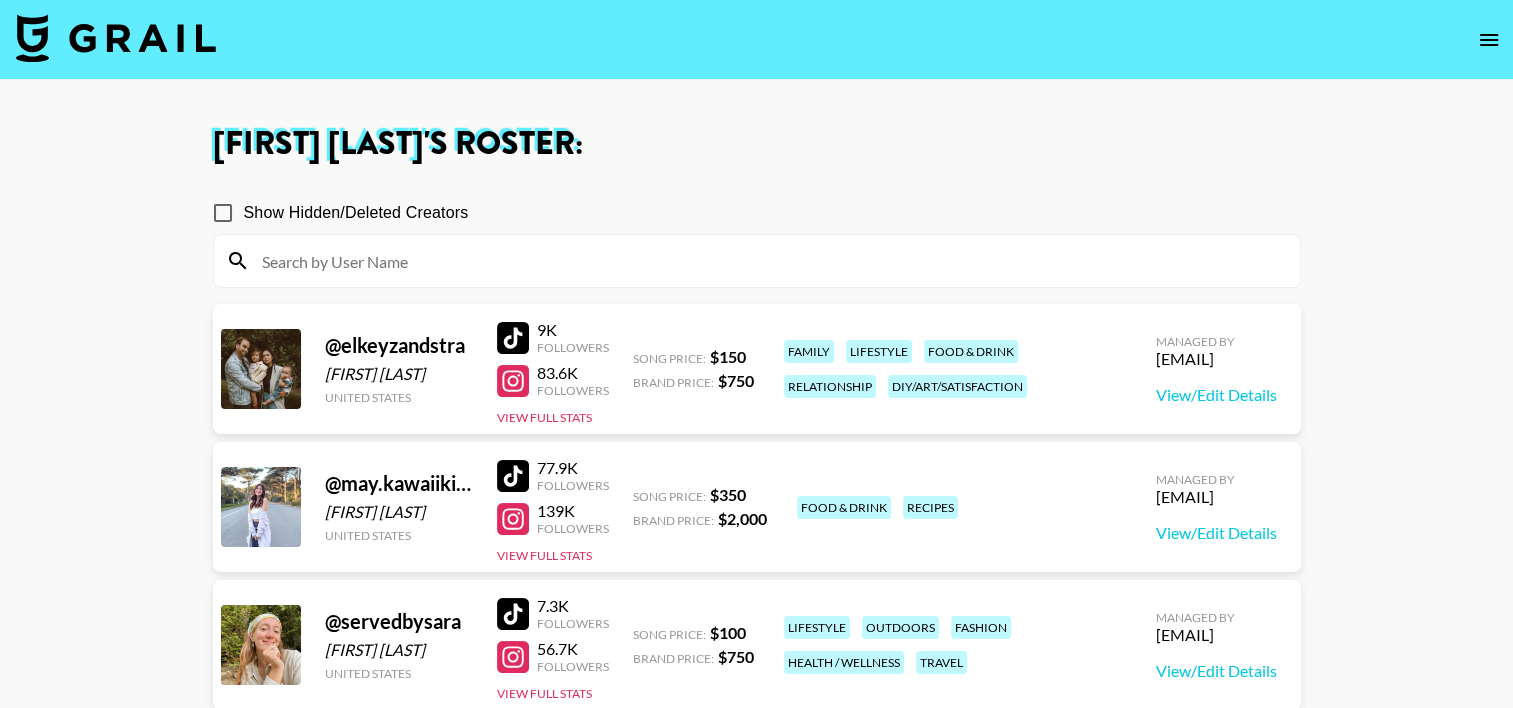 click at bounding box center (116, 38) 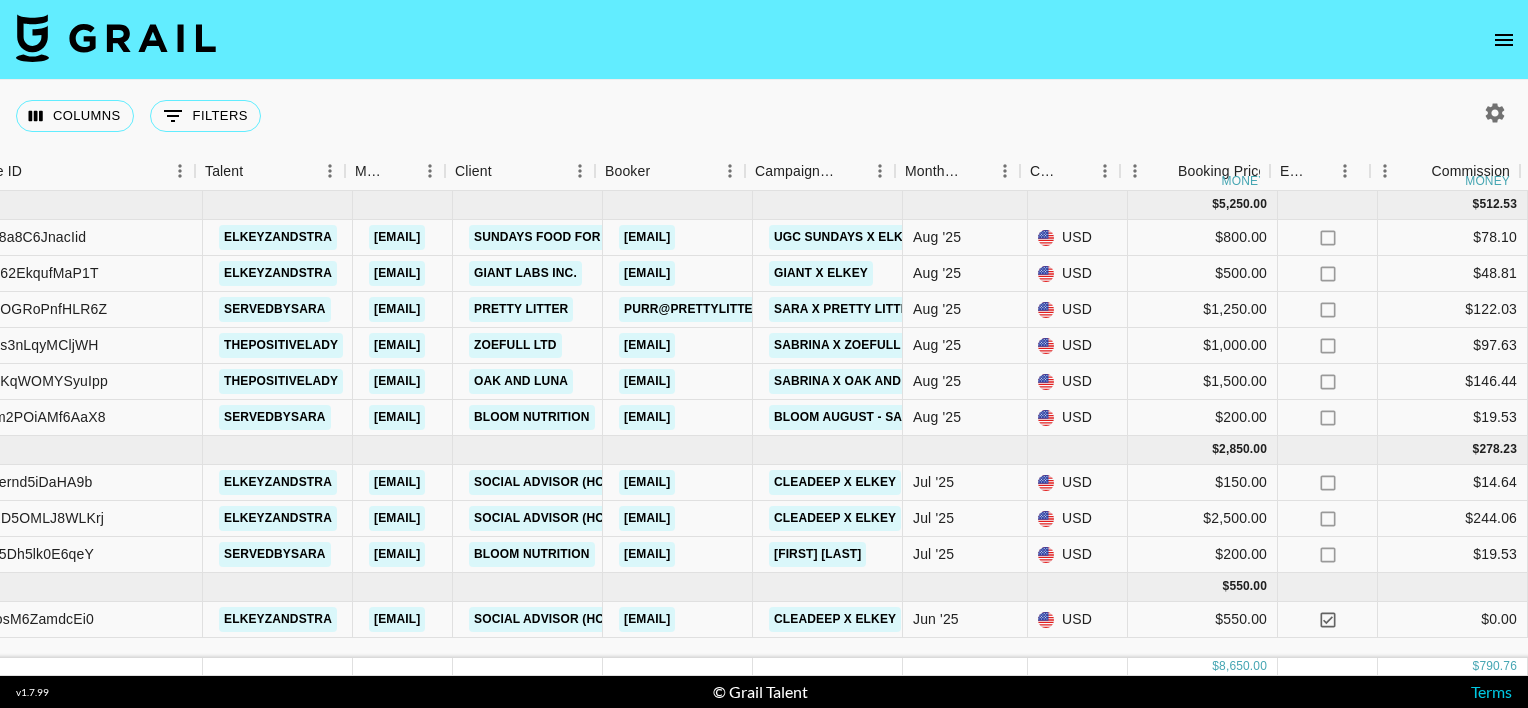 scroll, scrollTop: 0, scrollLeft: 220, axis: horizontal 